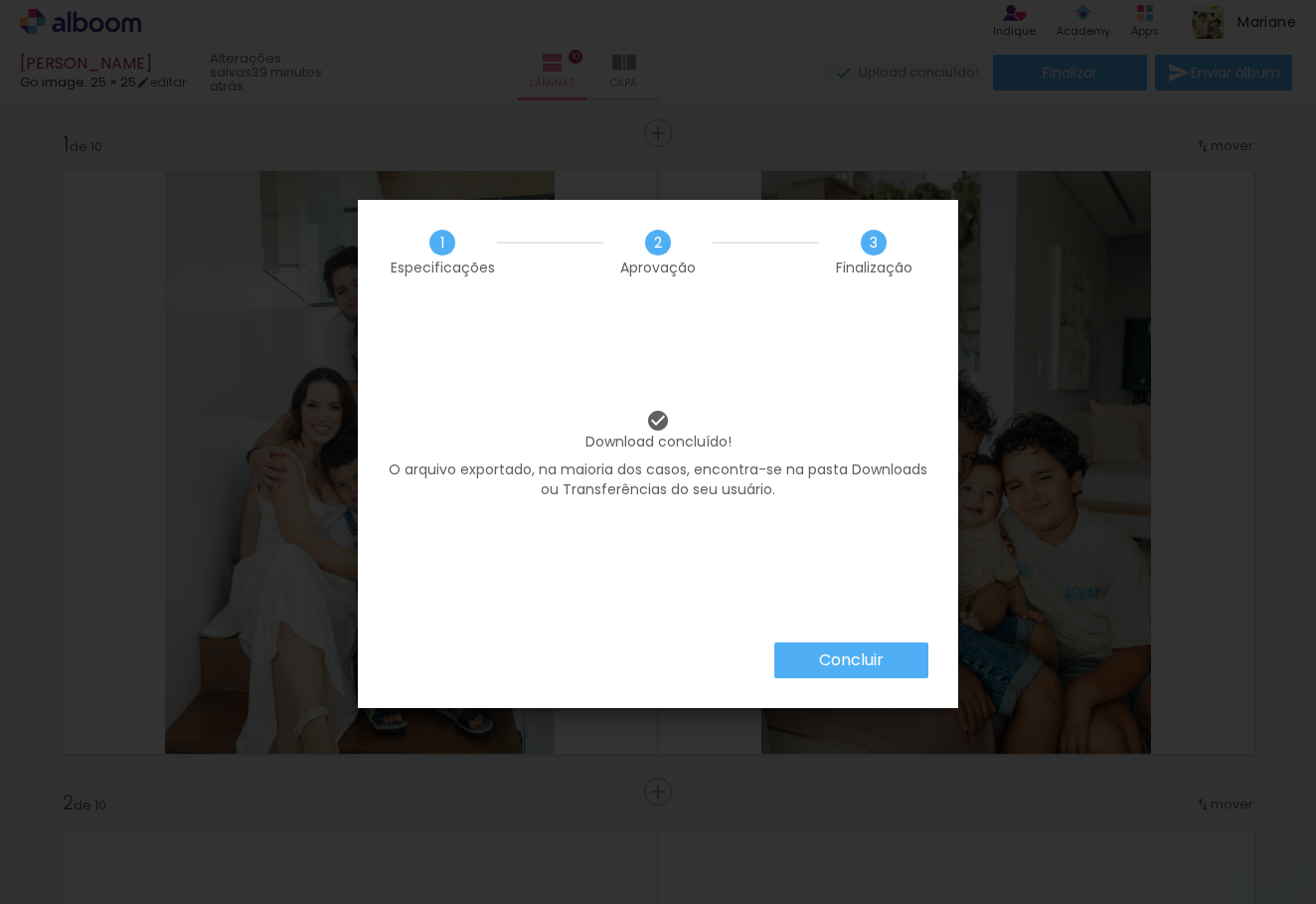 scroll, scrollTop: 0, scrollLeft: 0, axis: both 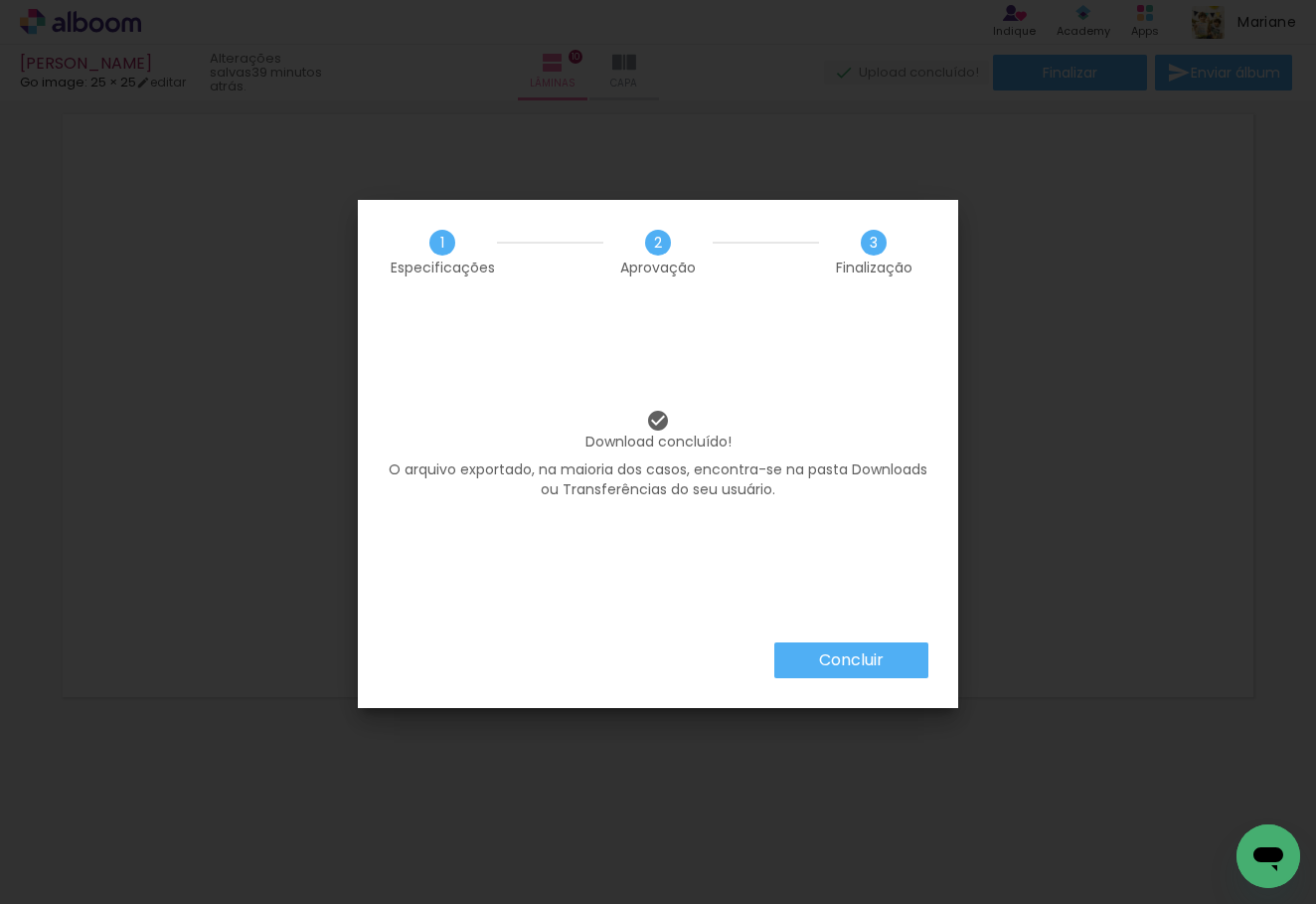 click on "Concluir" at bounding box center (0, 0) 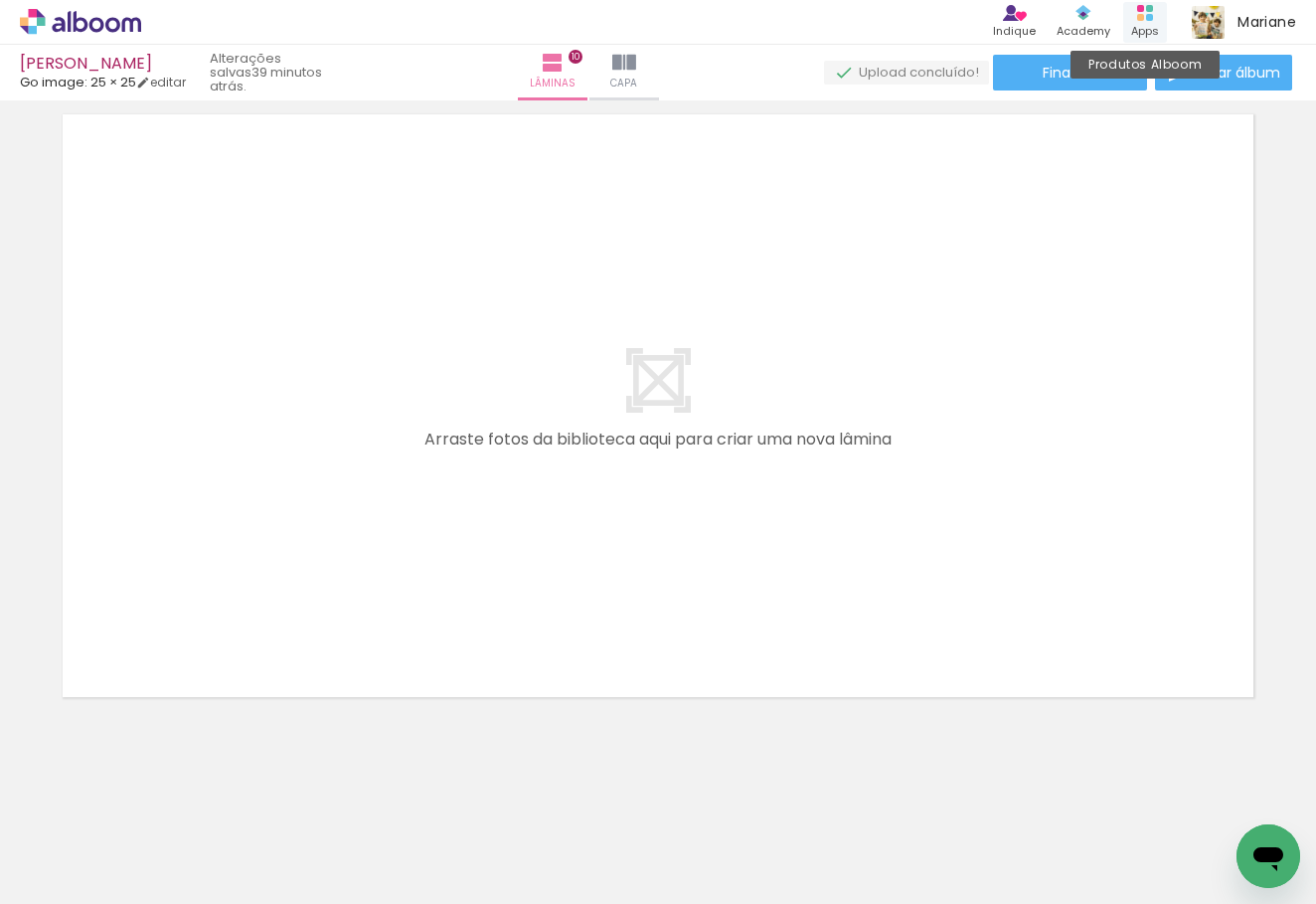 click on "Apps" at bounding box center [1145, 31] 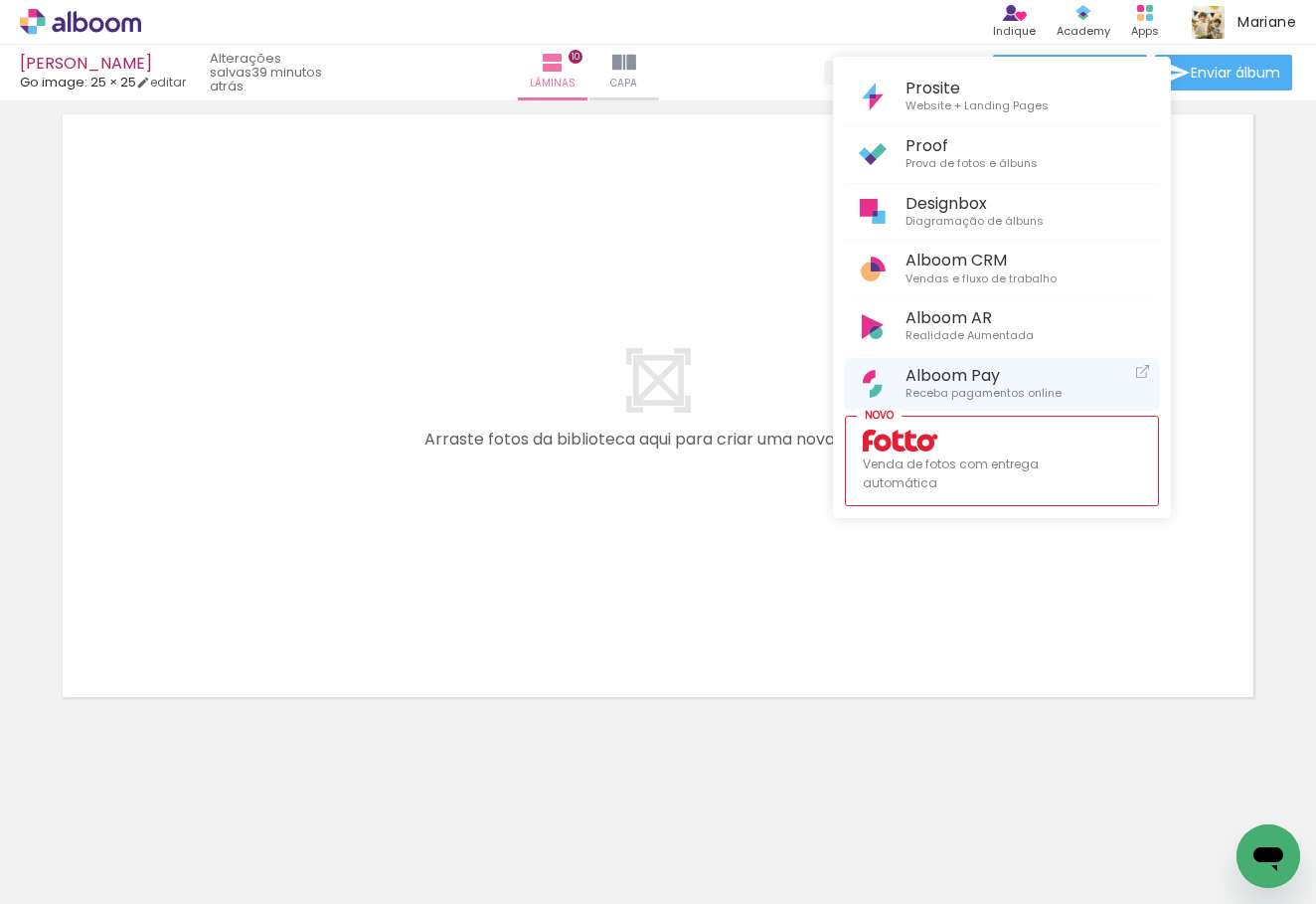 click on "Alboom Pay" at bounding box center [983, 375] 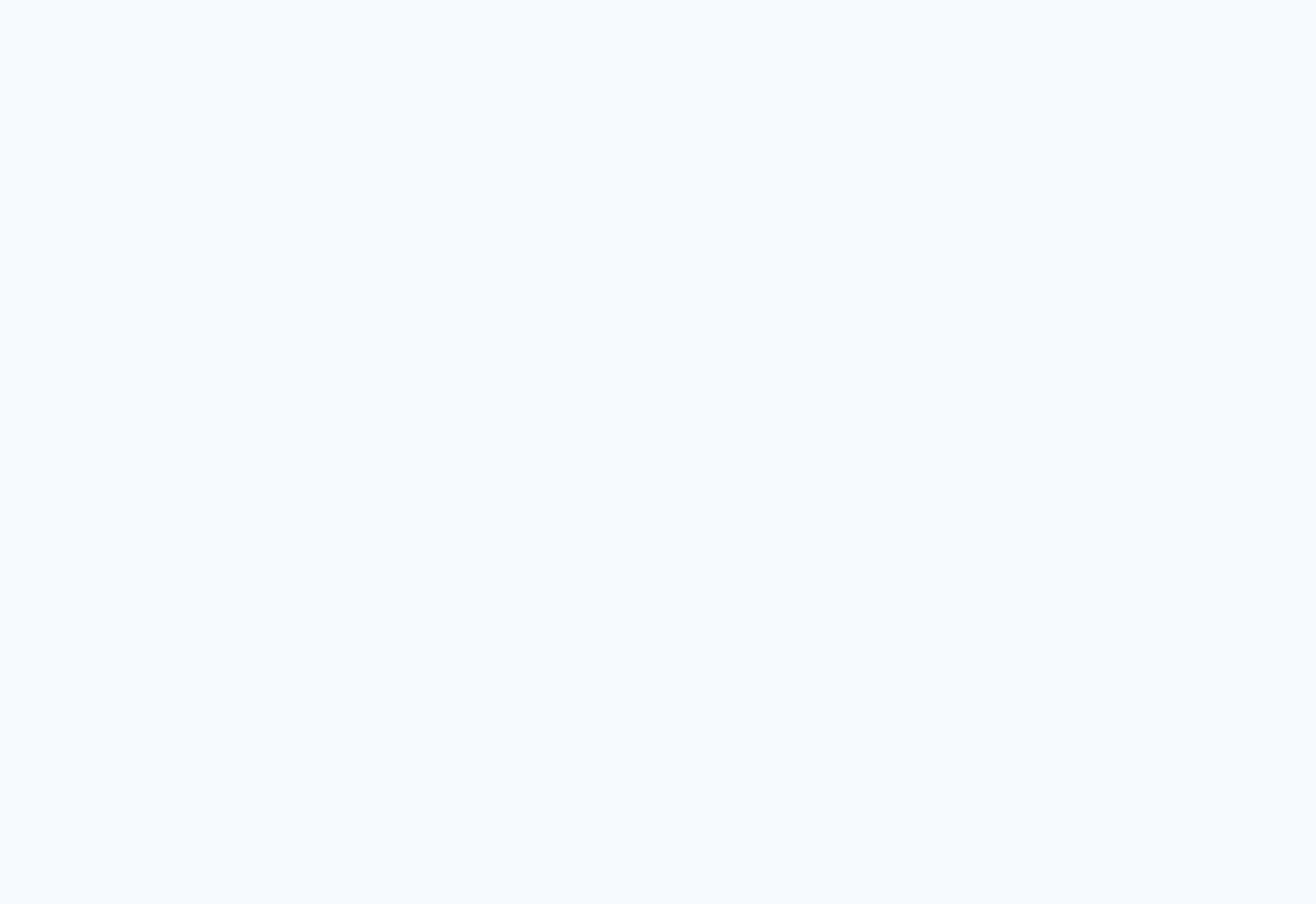 scroll, scrollTop: 0, scrollLeft: 0, axis: both 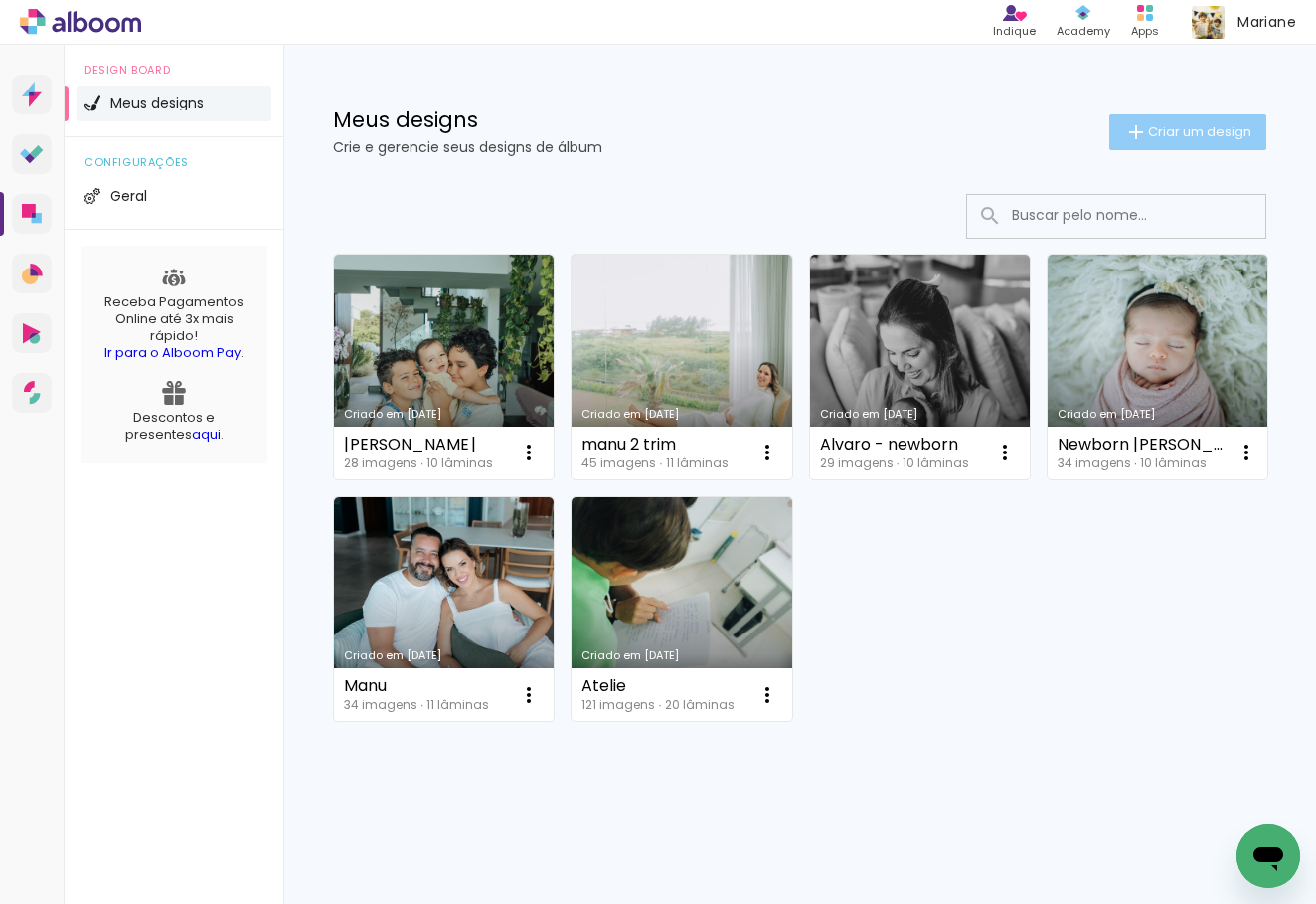 click on "Criar um design" 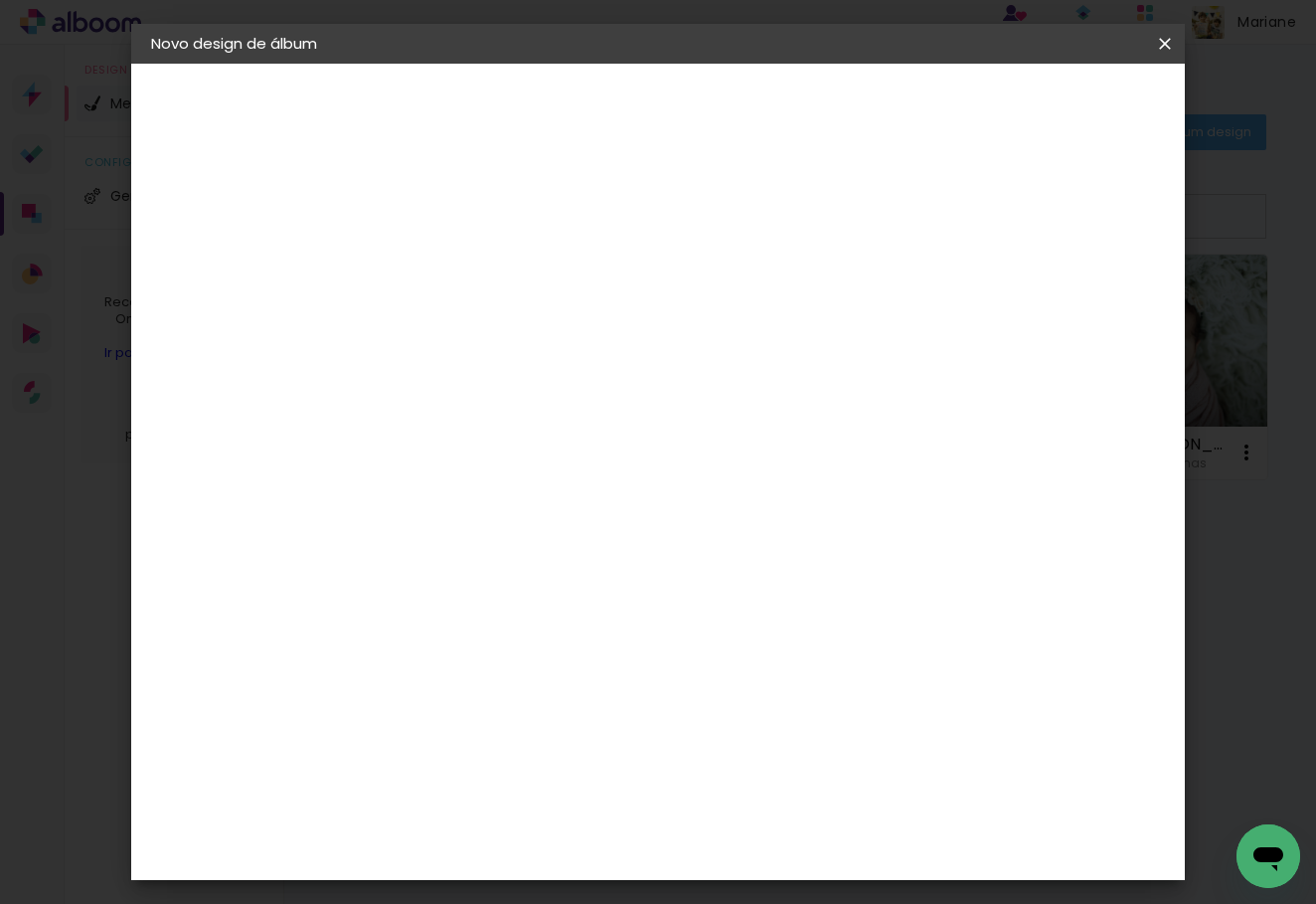 click at bounding box center [476, 283] 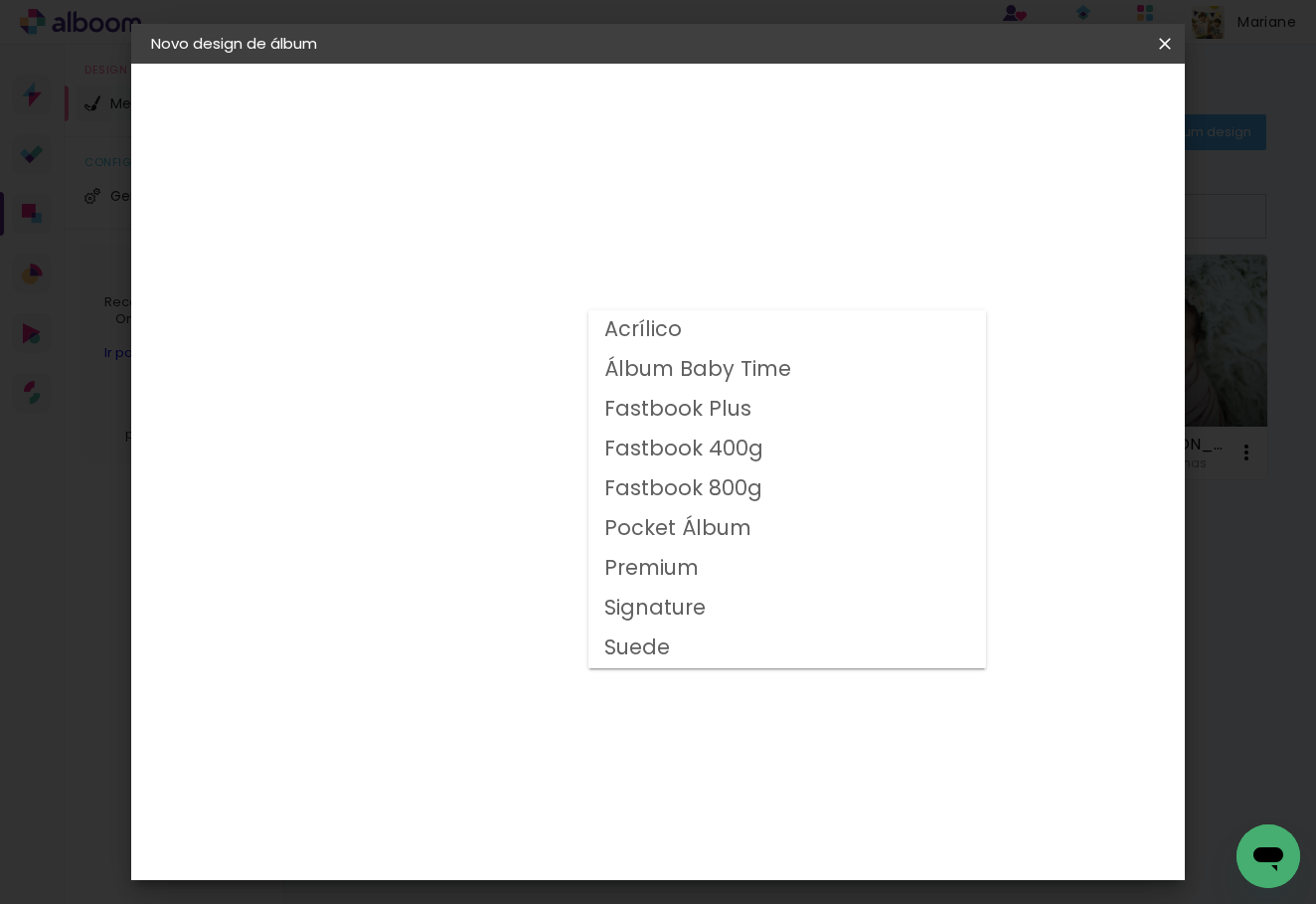 click on "Fastbook 800g" at bounding box center [0, 0] 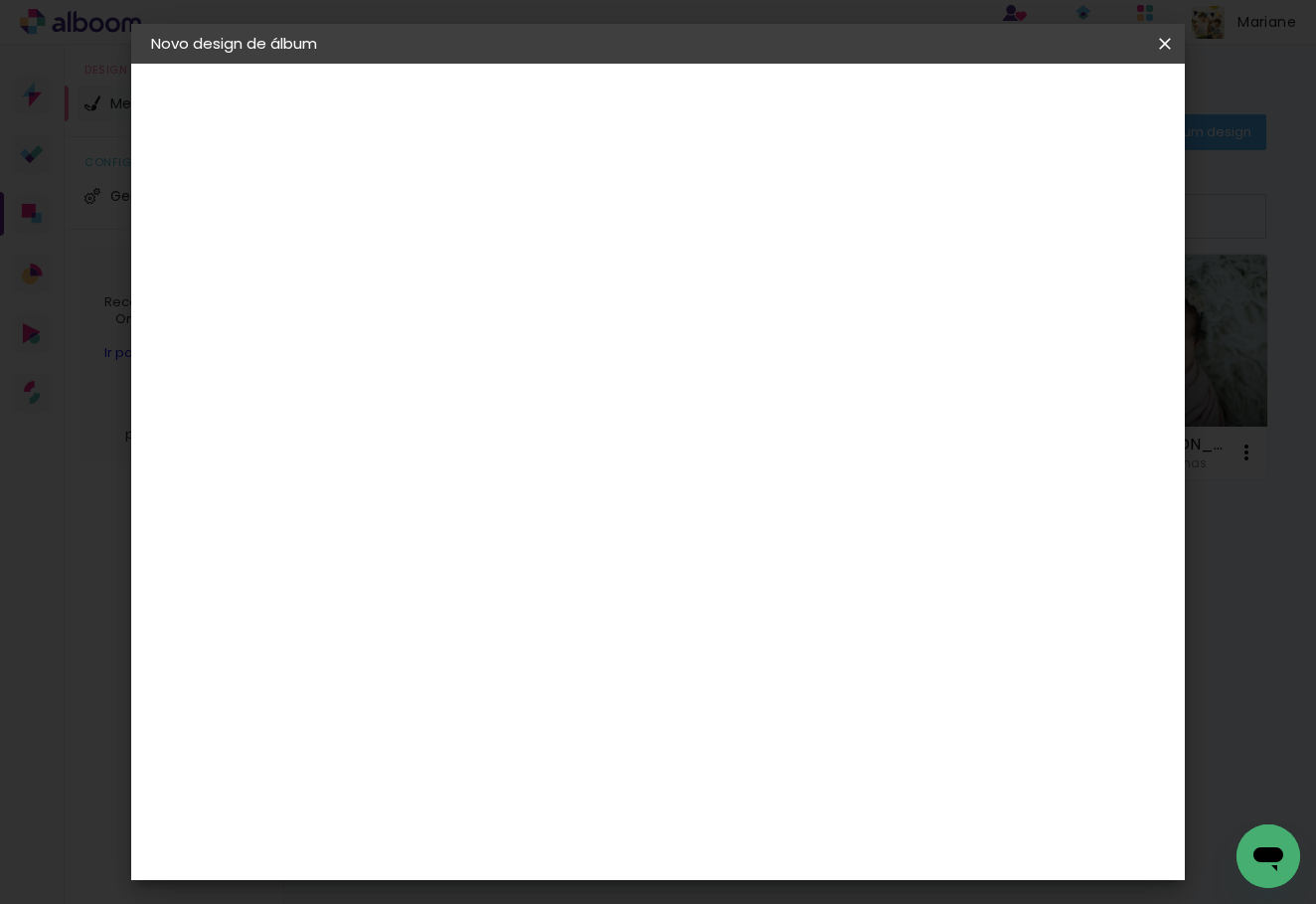 click on "25 × 25" 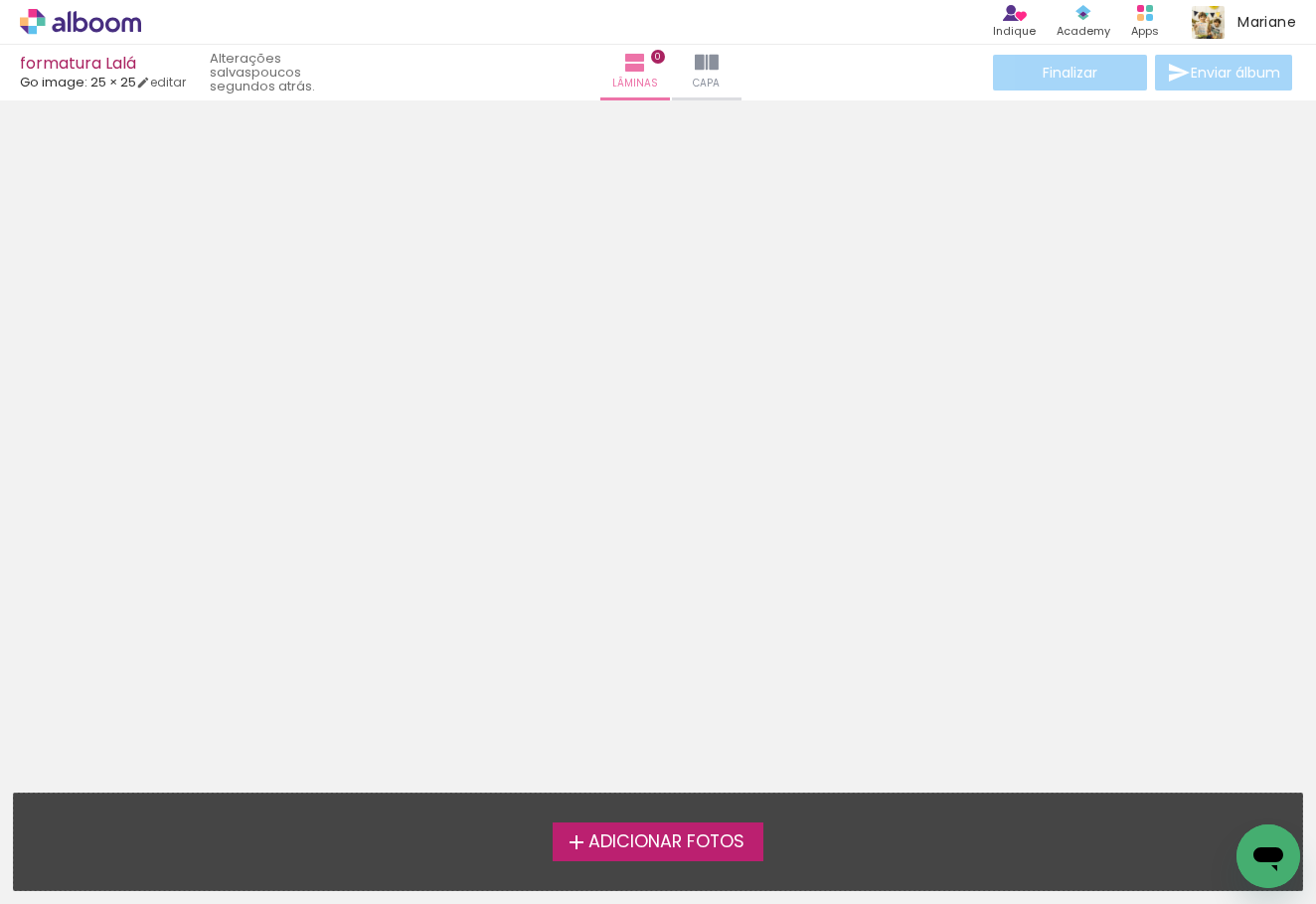 click on "Adicionar Fotos" at bounding box center (666, 842) 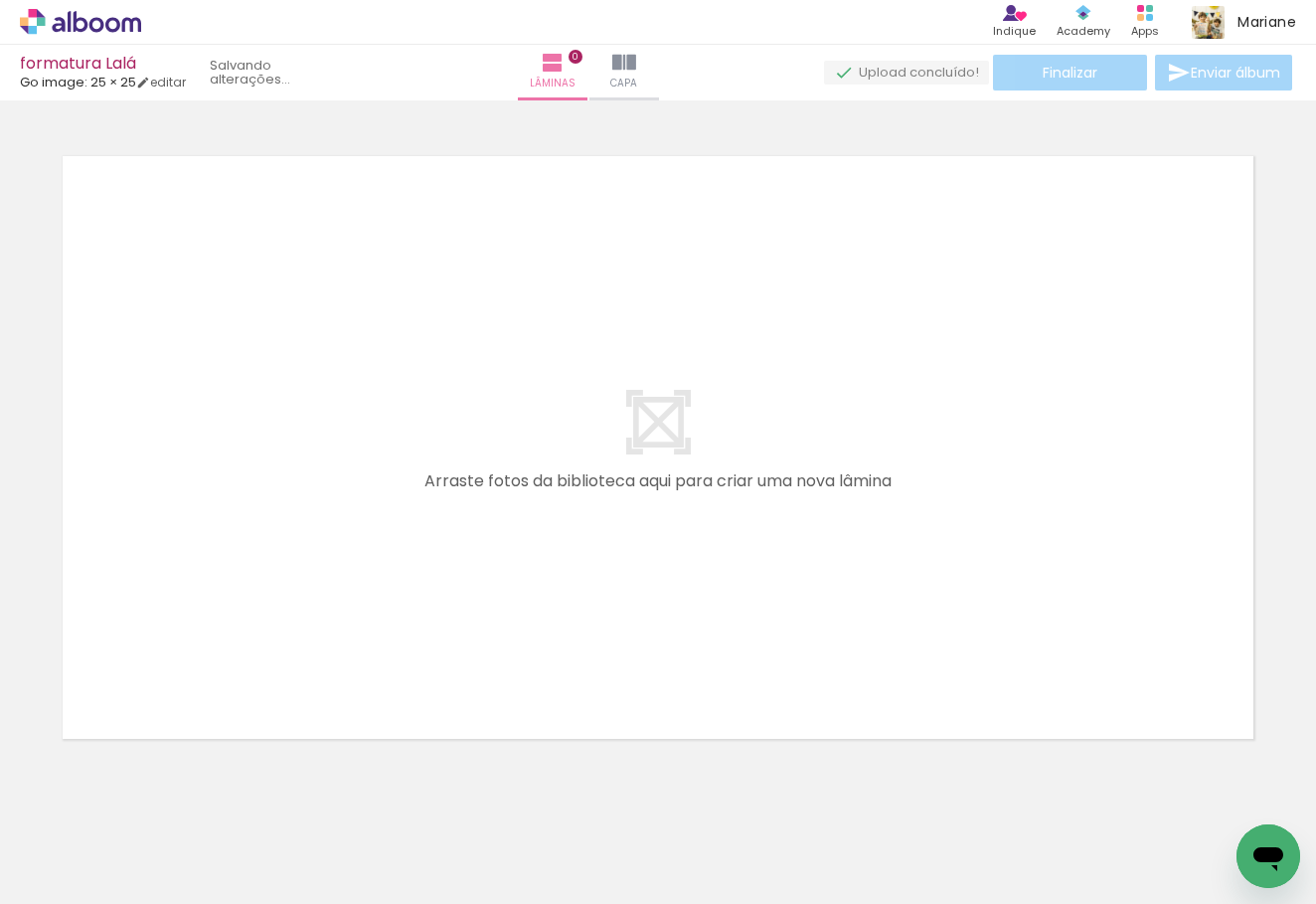 scroll, scrollTop: 22, scrollLeft: 0, axis: vertical 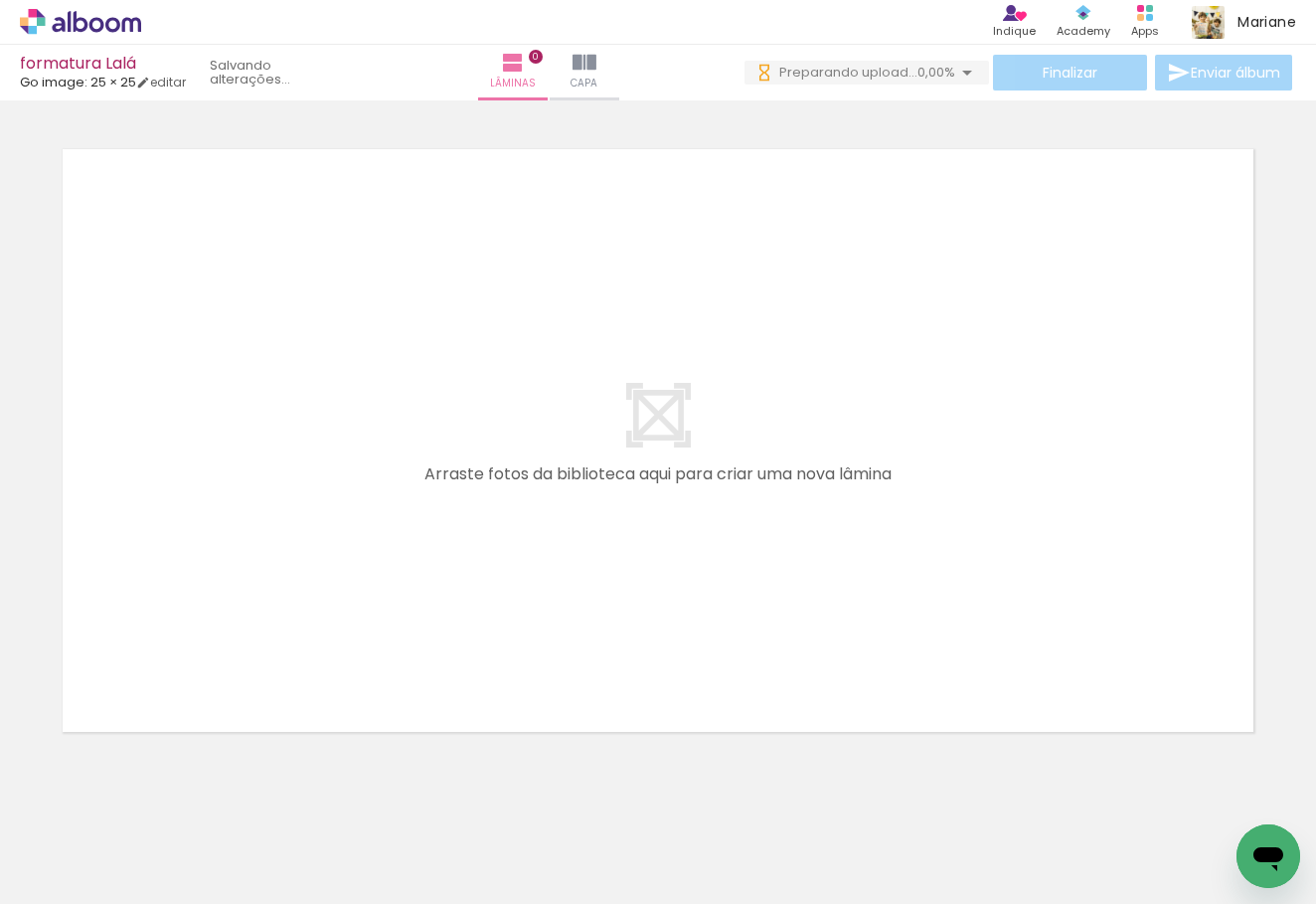 drag, startPoint x: 199, startPoint y: 853, endPoint x: 251, endPoint y: 493, distance: 363.73617 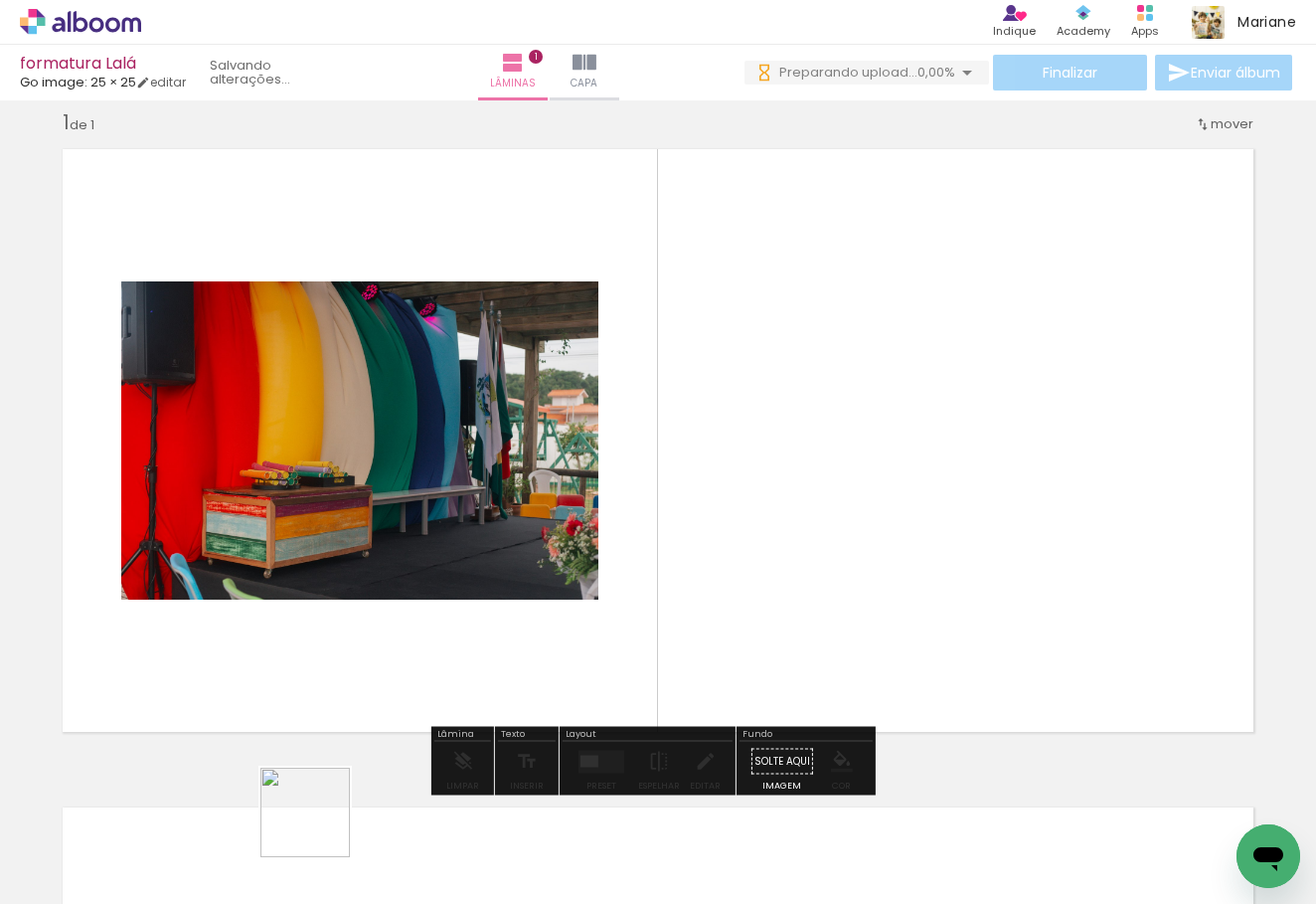 drag, startPoint x: 320, startPoint y: 839, endPoint x: 320, endPoint y: 411, distance: 428 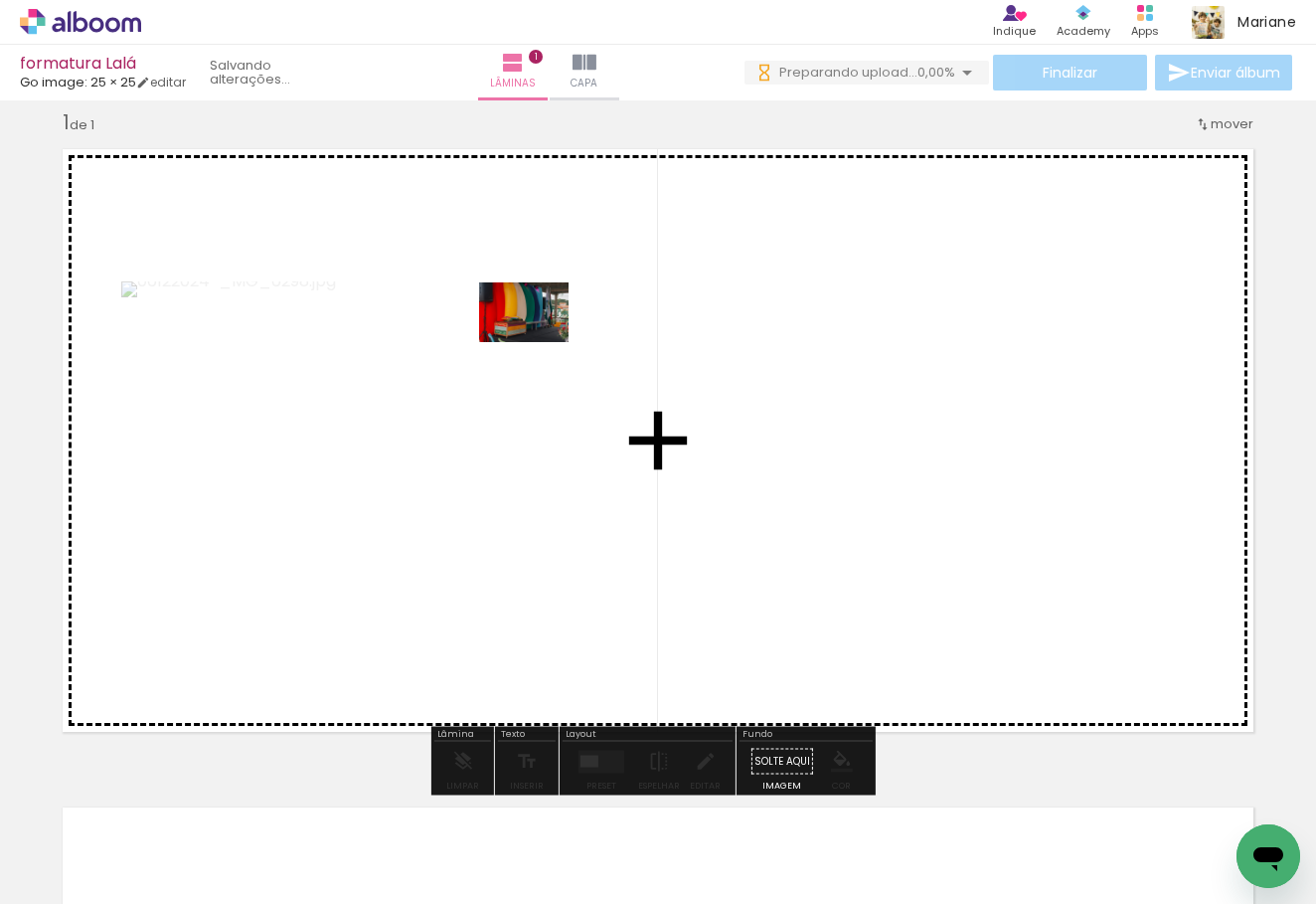 drag, startPoint x: 240, startPoint y: 843, endPoint x: 541, endPoint y: 342, distance: 584.46728 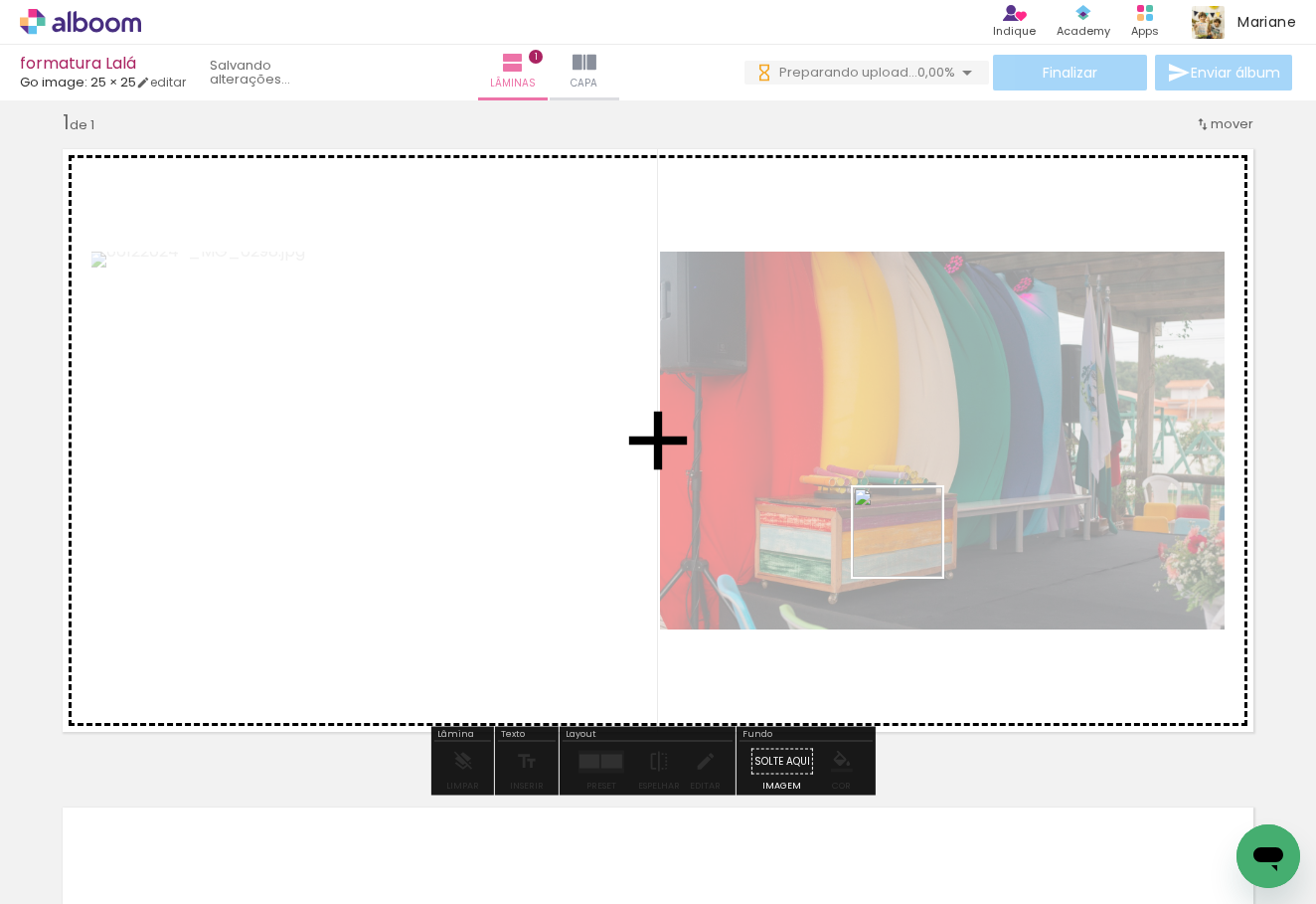 drag, startPoint x: 889, startPoint y: 853, endPoint x: 912, endPoint y: 547, distance: 306.86316 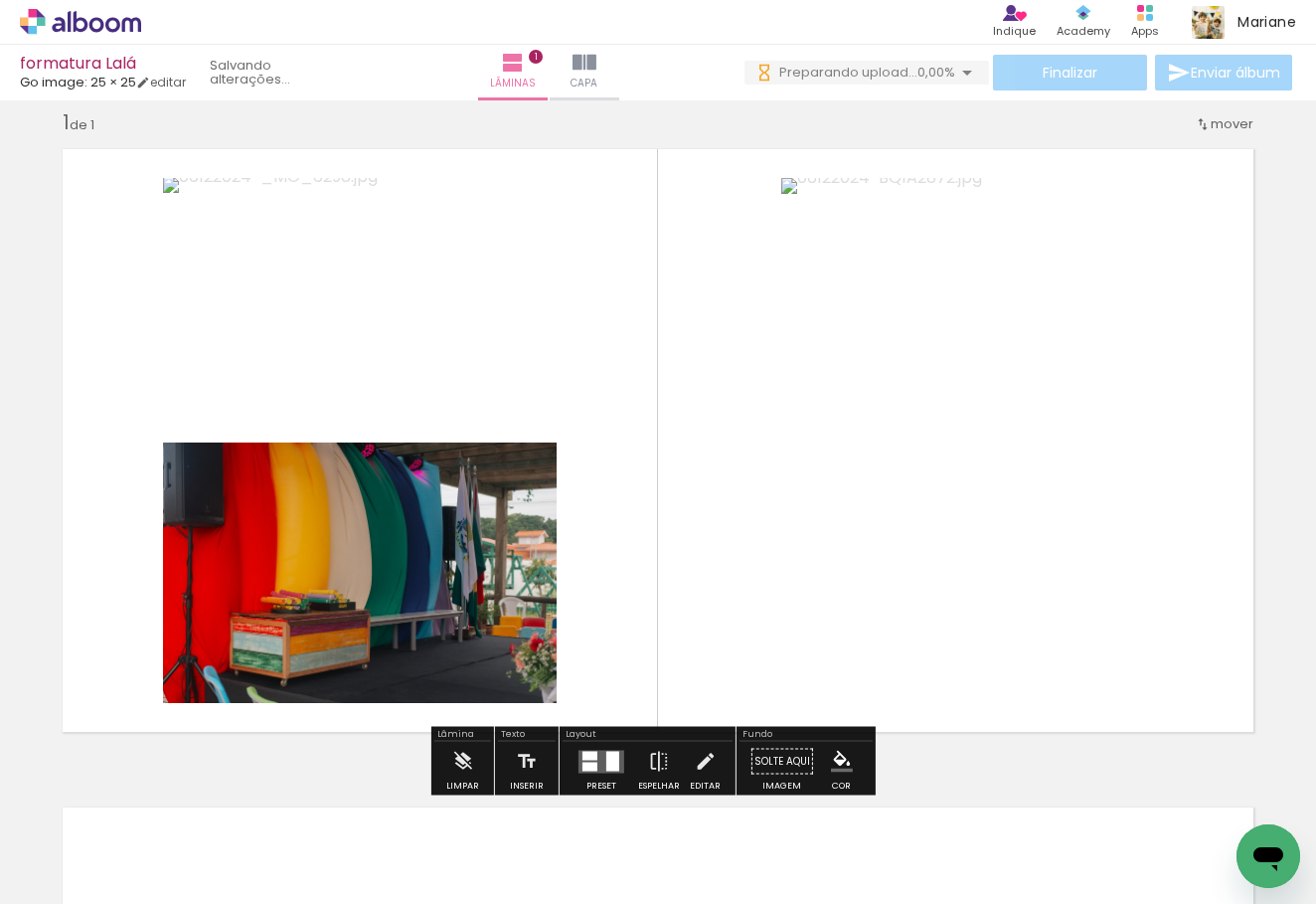 scroll, scrollTop: 0, scrollLeft: 0, axis: both 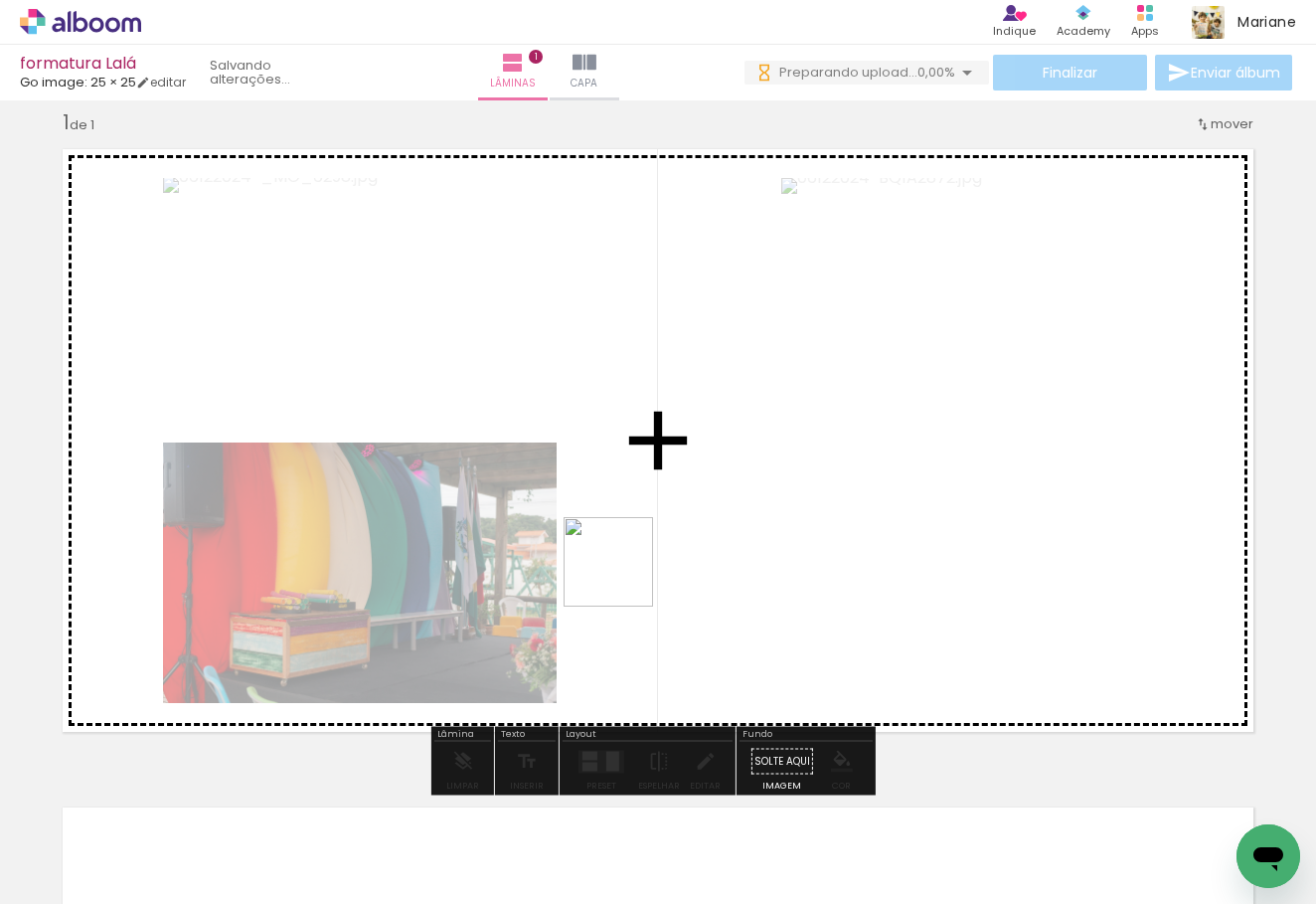 drag, startPoint x: 589, startPoint y: 857, endPoint x: 627, endPoint y: 566, distance: 293.4706 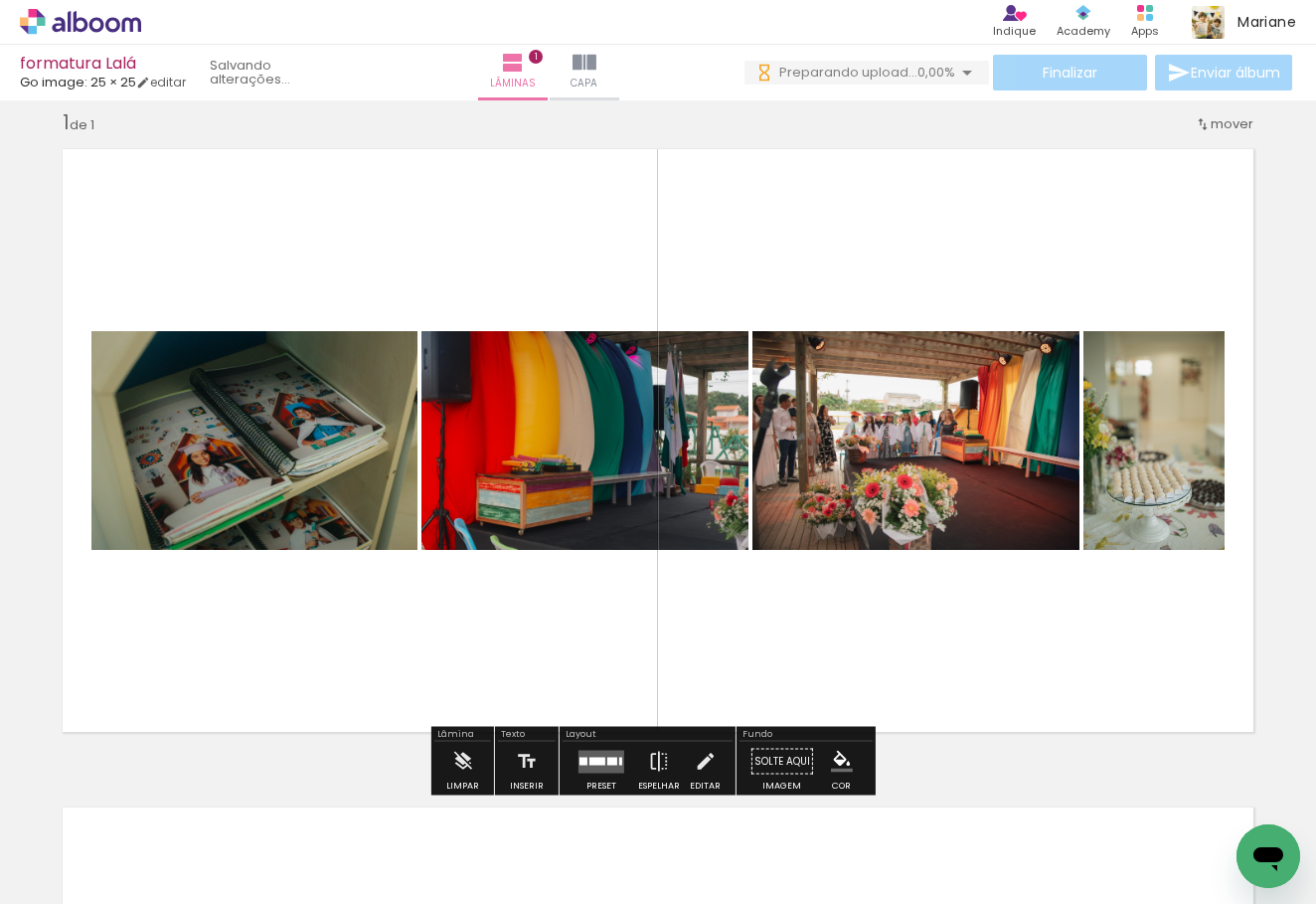 click at bounding box center (601, 761) 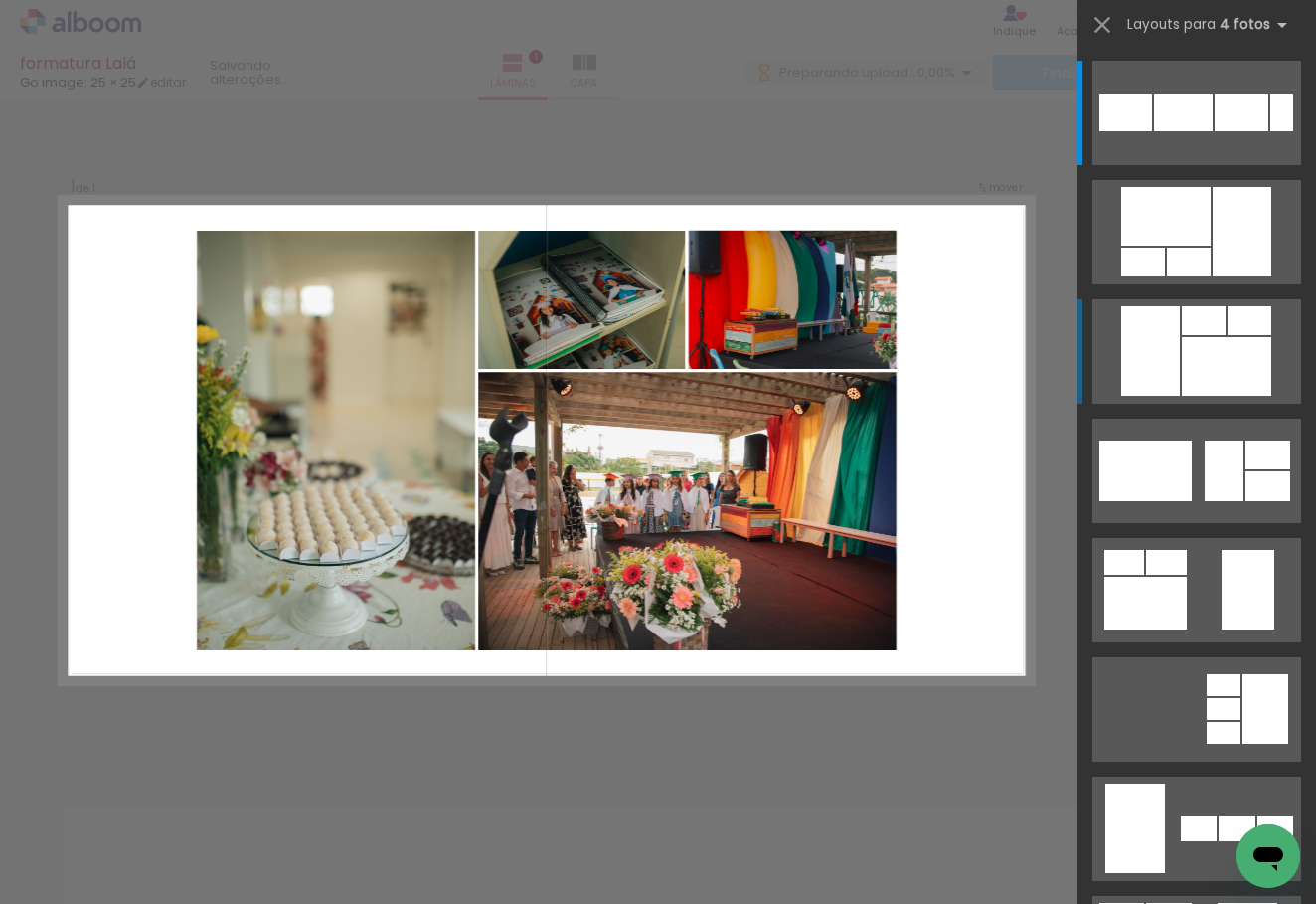 click at bounding box center (1125, 112) 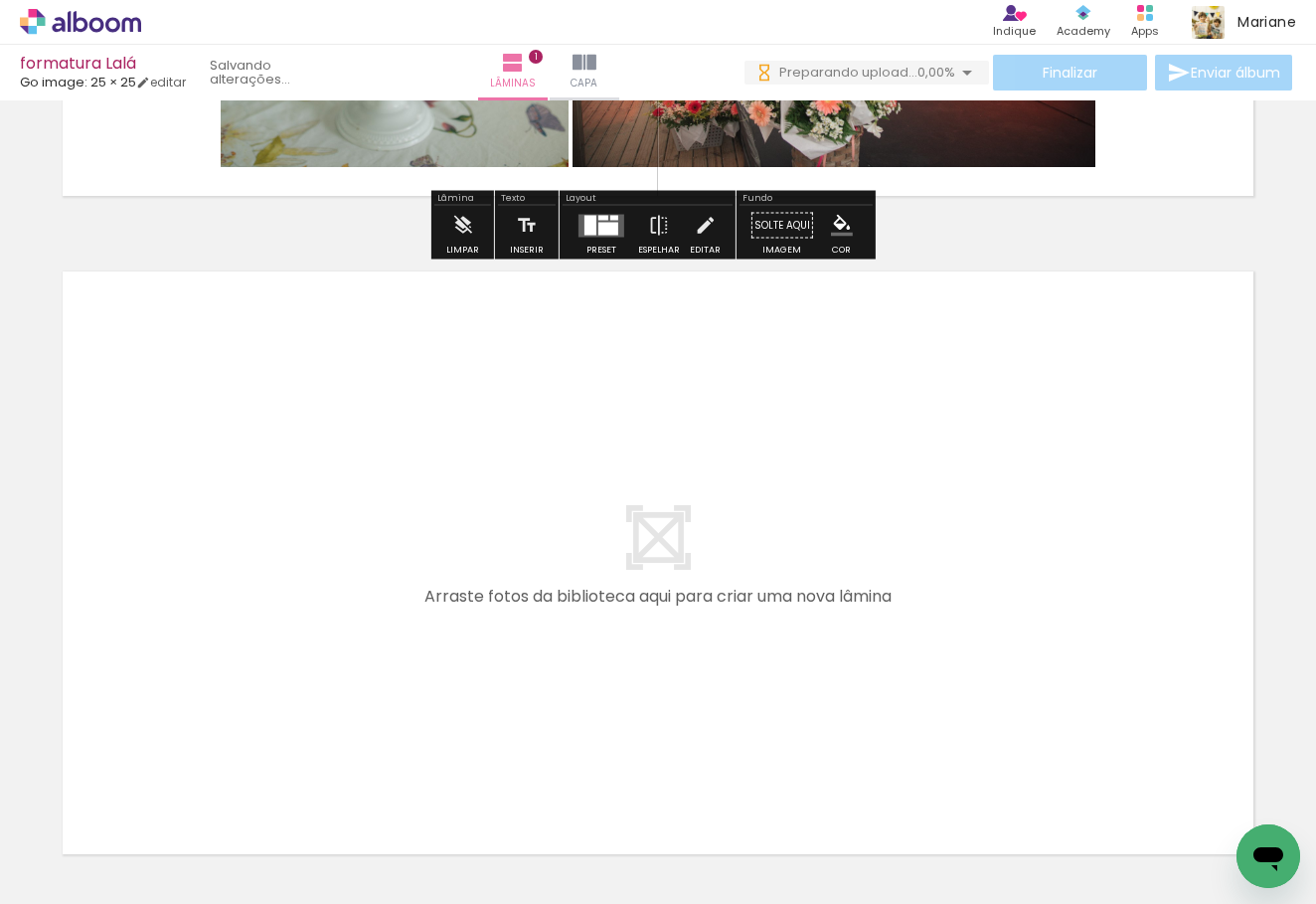 scroll, scrollTop: 616, scrollLeft: 0, axis: vertical 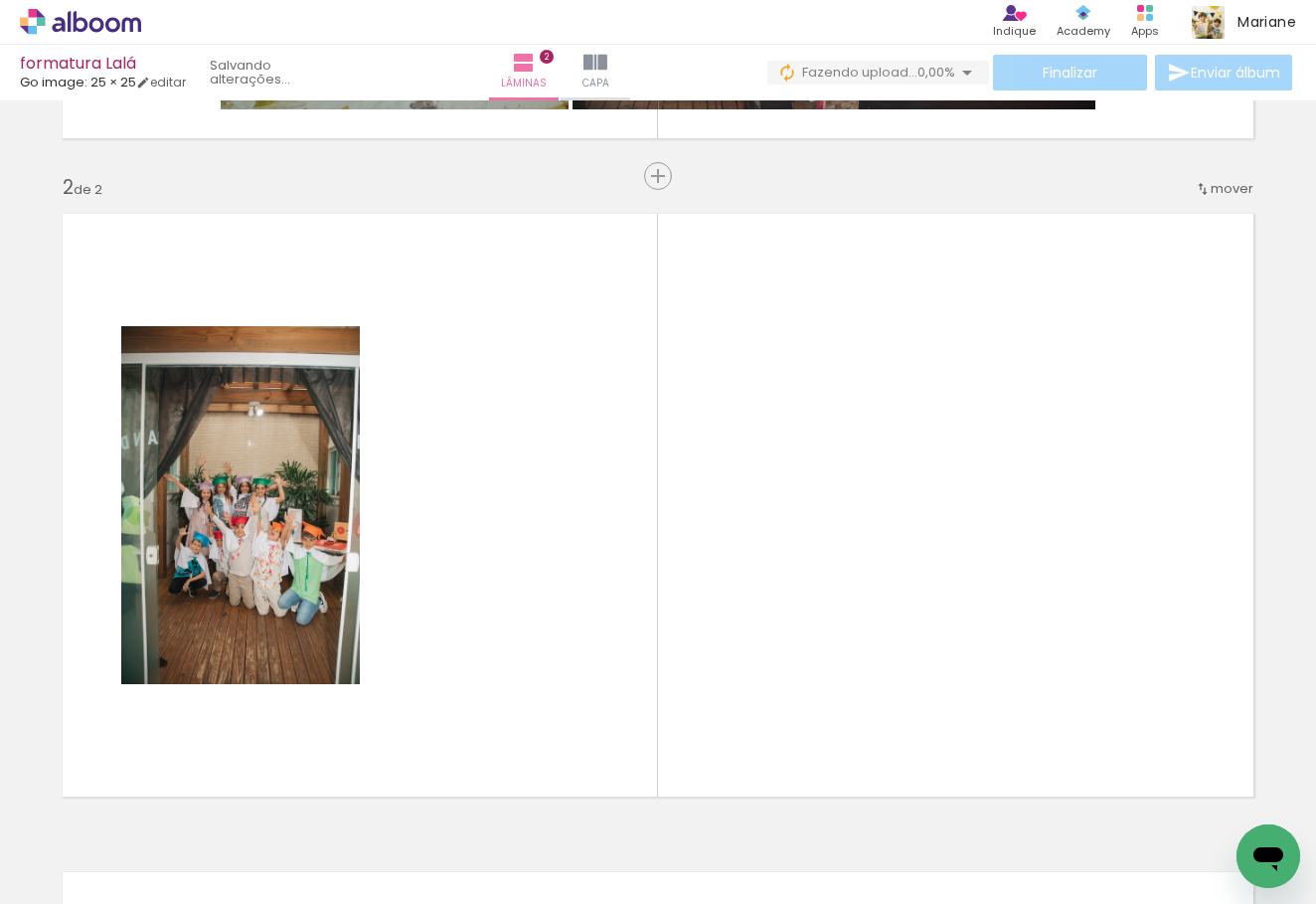 drag, startPoint x: 782, startPoint y: 853, endPoint x: 827, endPoint y: 603, distance: 254.01772 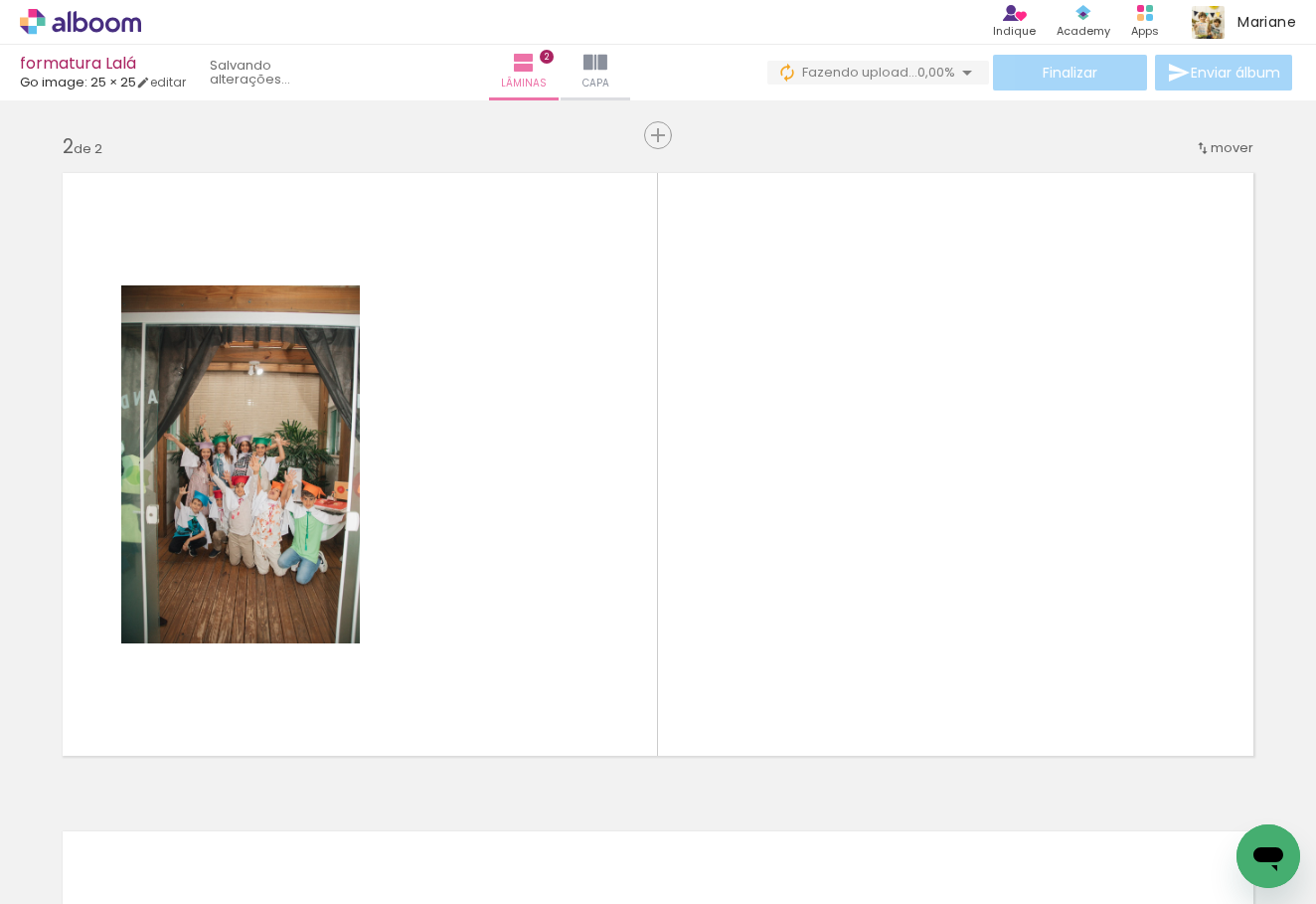 scroll, scrollTop: 680, scrollLeft: 0, axis: vertical 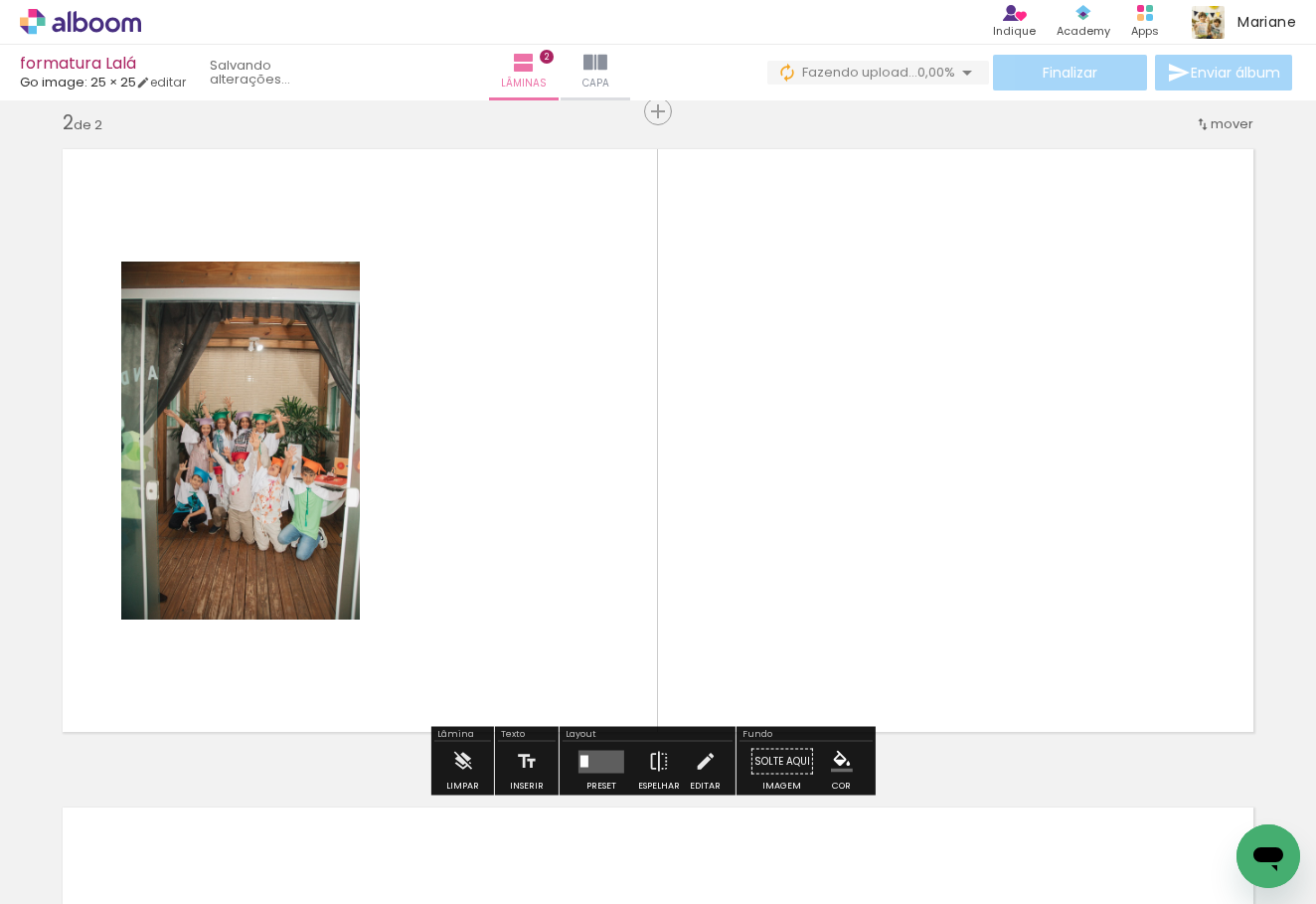 drag, startPoint x: 444, startPoint y: 853, endPoint x: 464, endPoint y: 535, distance: 318.6283 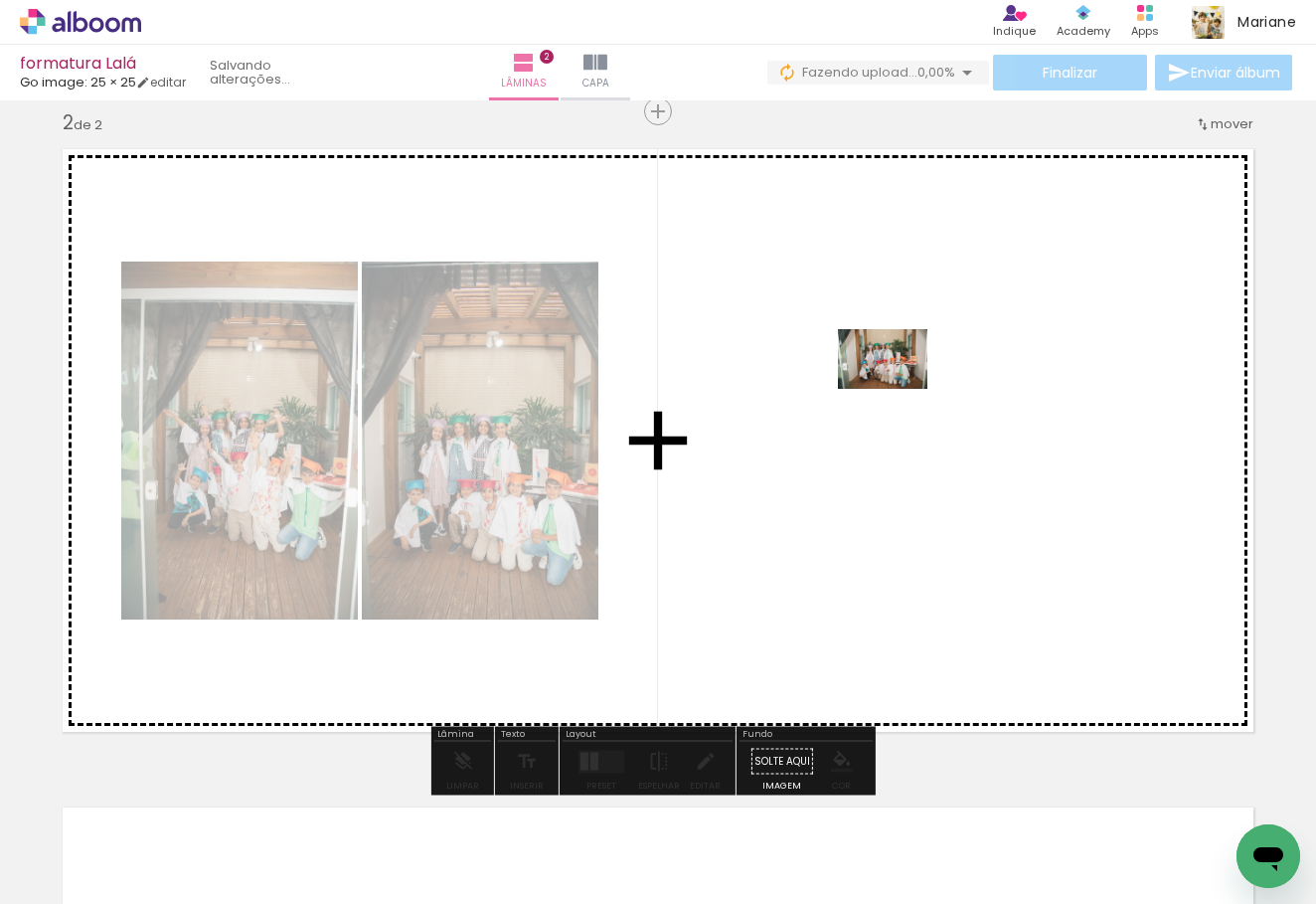 drag, startPoint x: 323, startPoint y: 848, endPoint x: 895, endPoint y: 372, distance: 744.15052 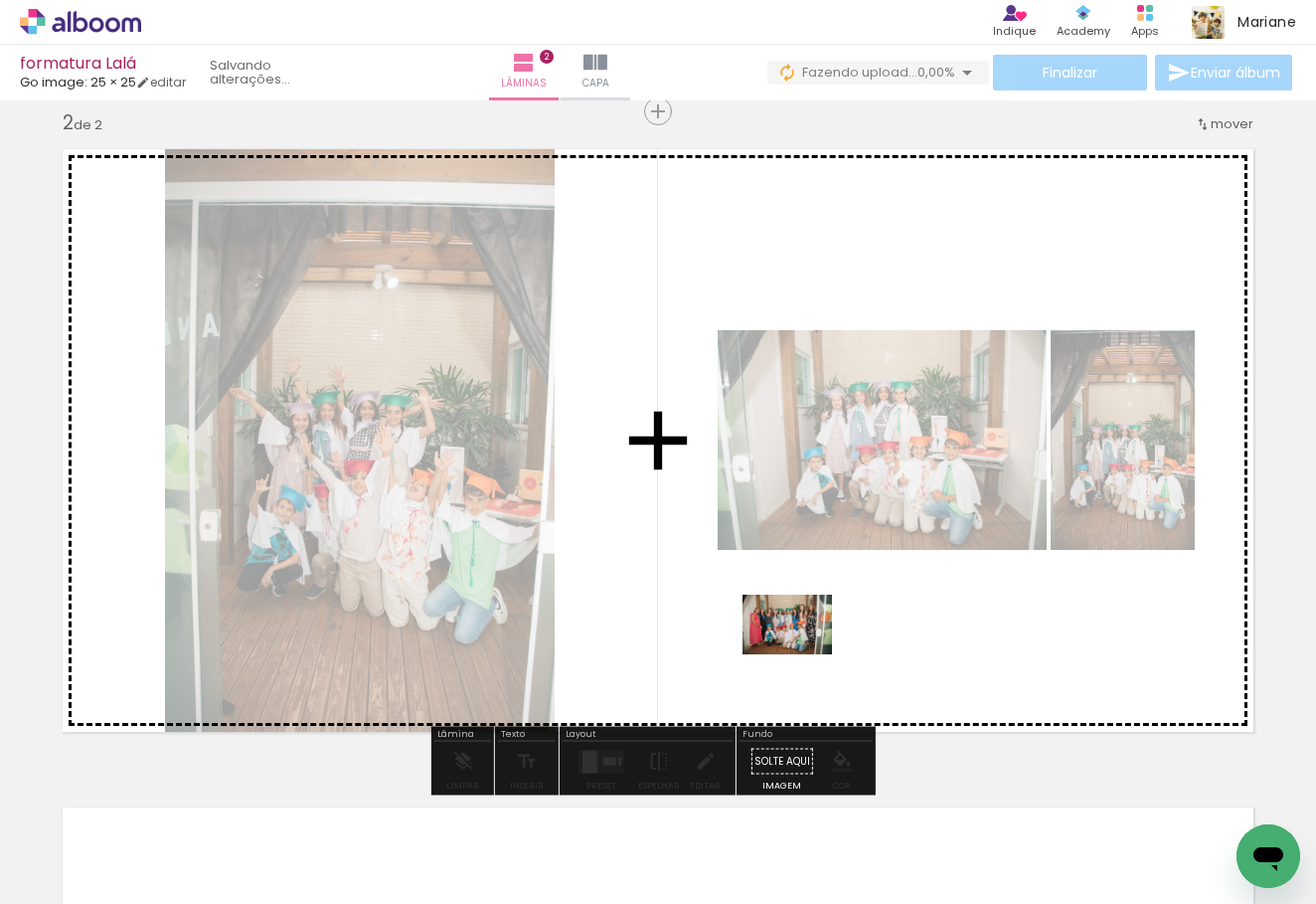drag, startPoint x: 197, startPoint y: 866, endPoint x: 835, endPoint y: 633, distance: 679.21499 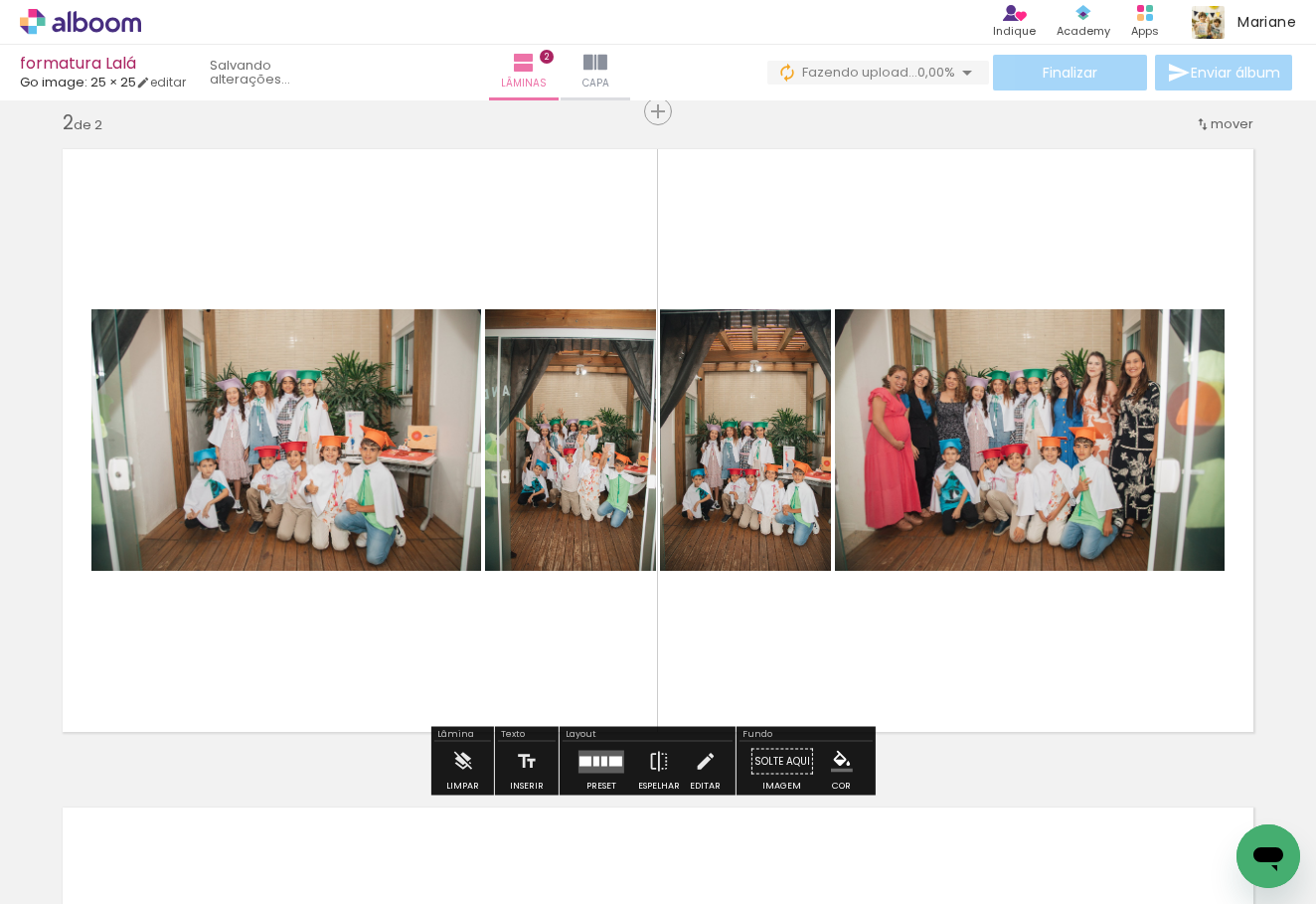 click at bounding box center [601, 761] 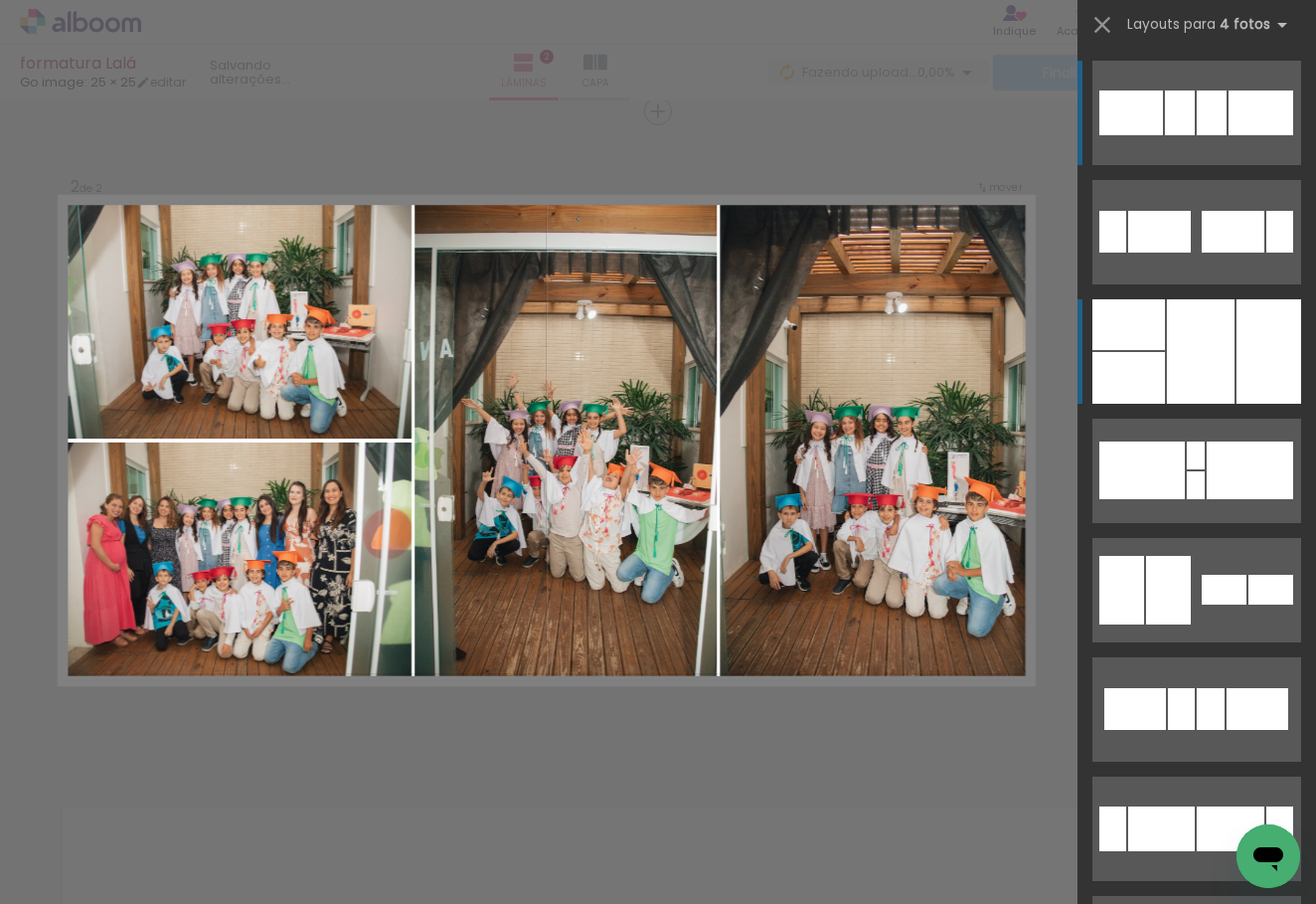 click at bounding box center [1197, 112] 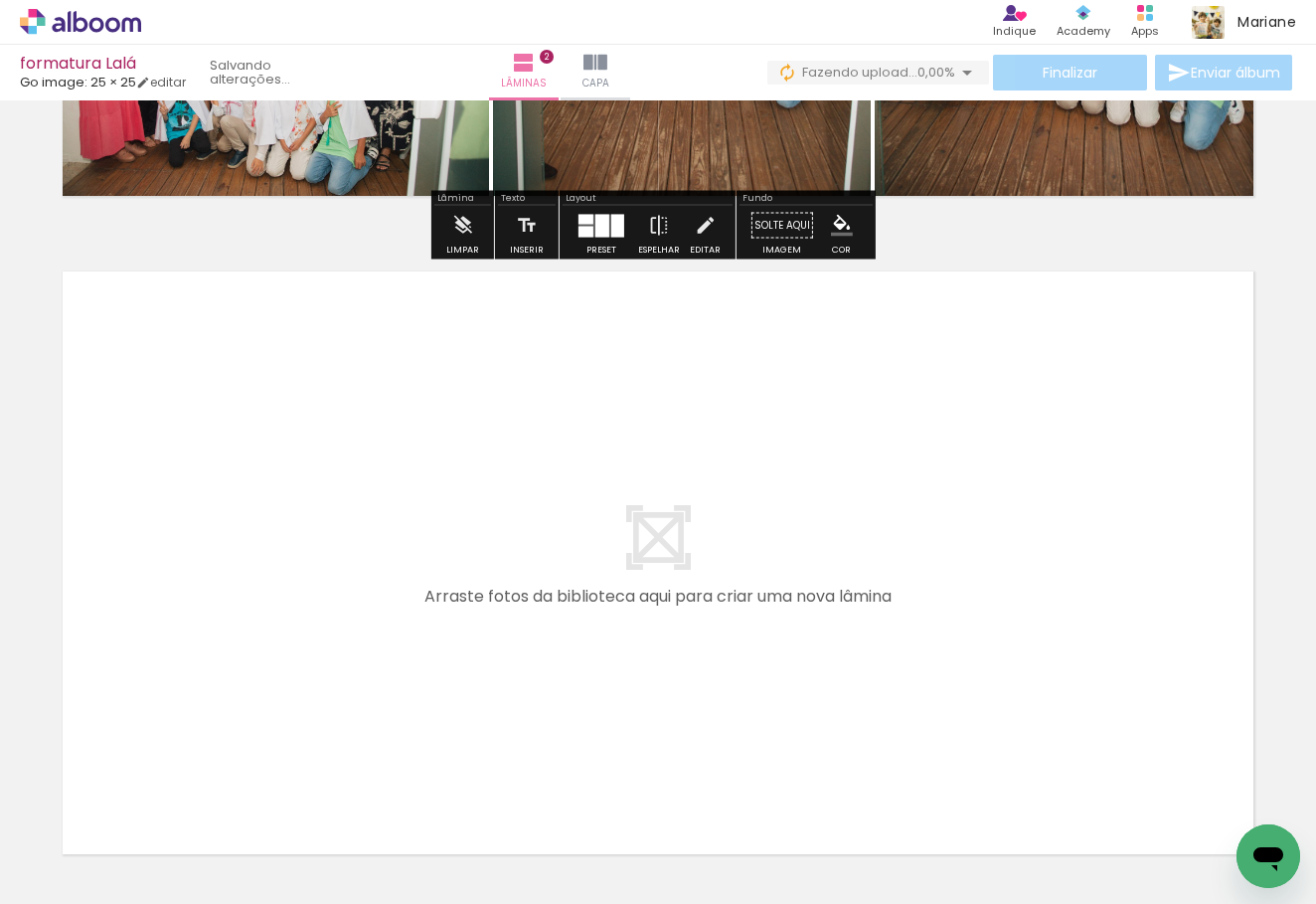 scroll, scrollTop: 1224, scrollLeft: 0, axis: vertical 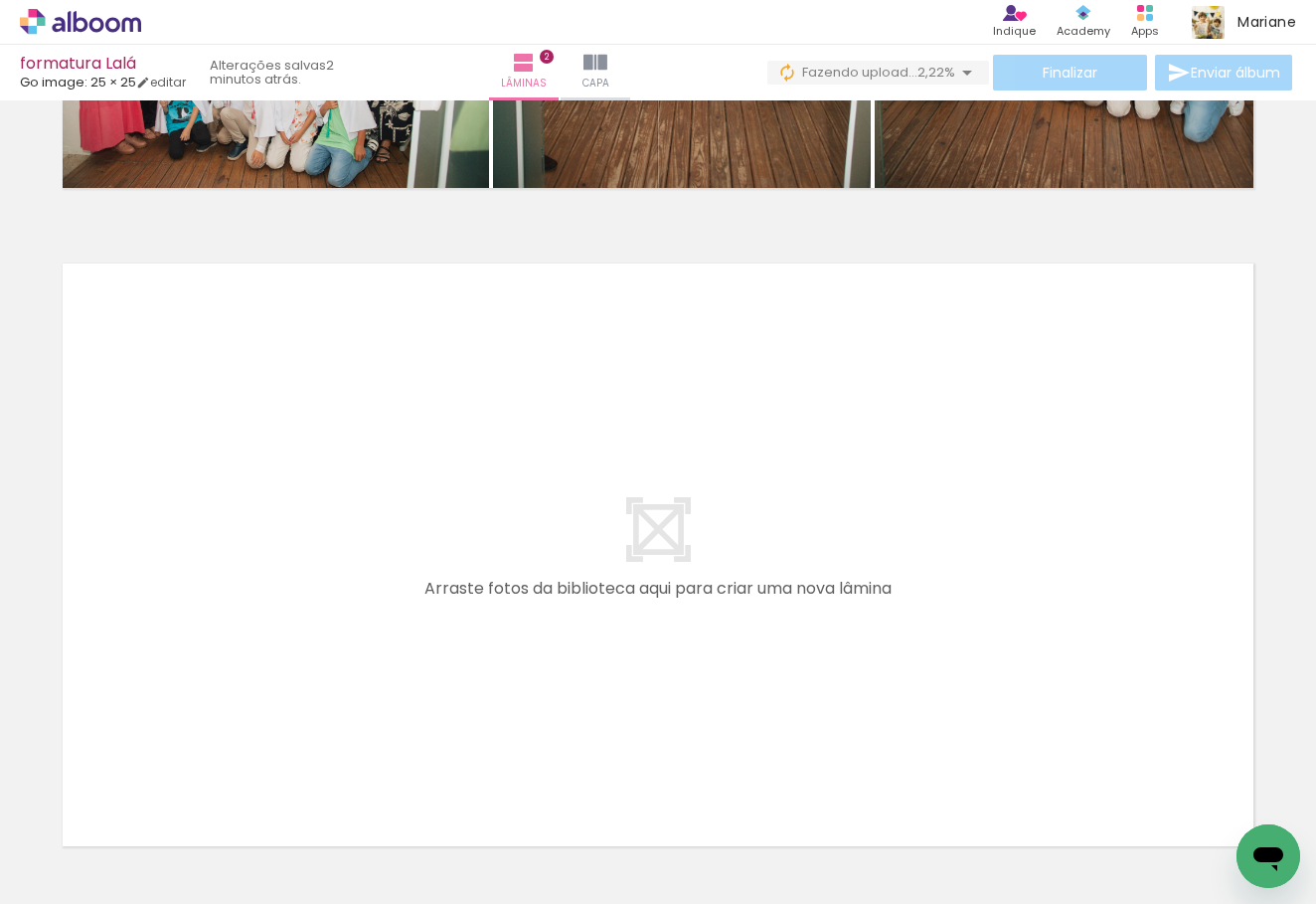 click at bounding box center [20, 837] 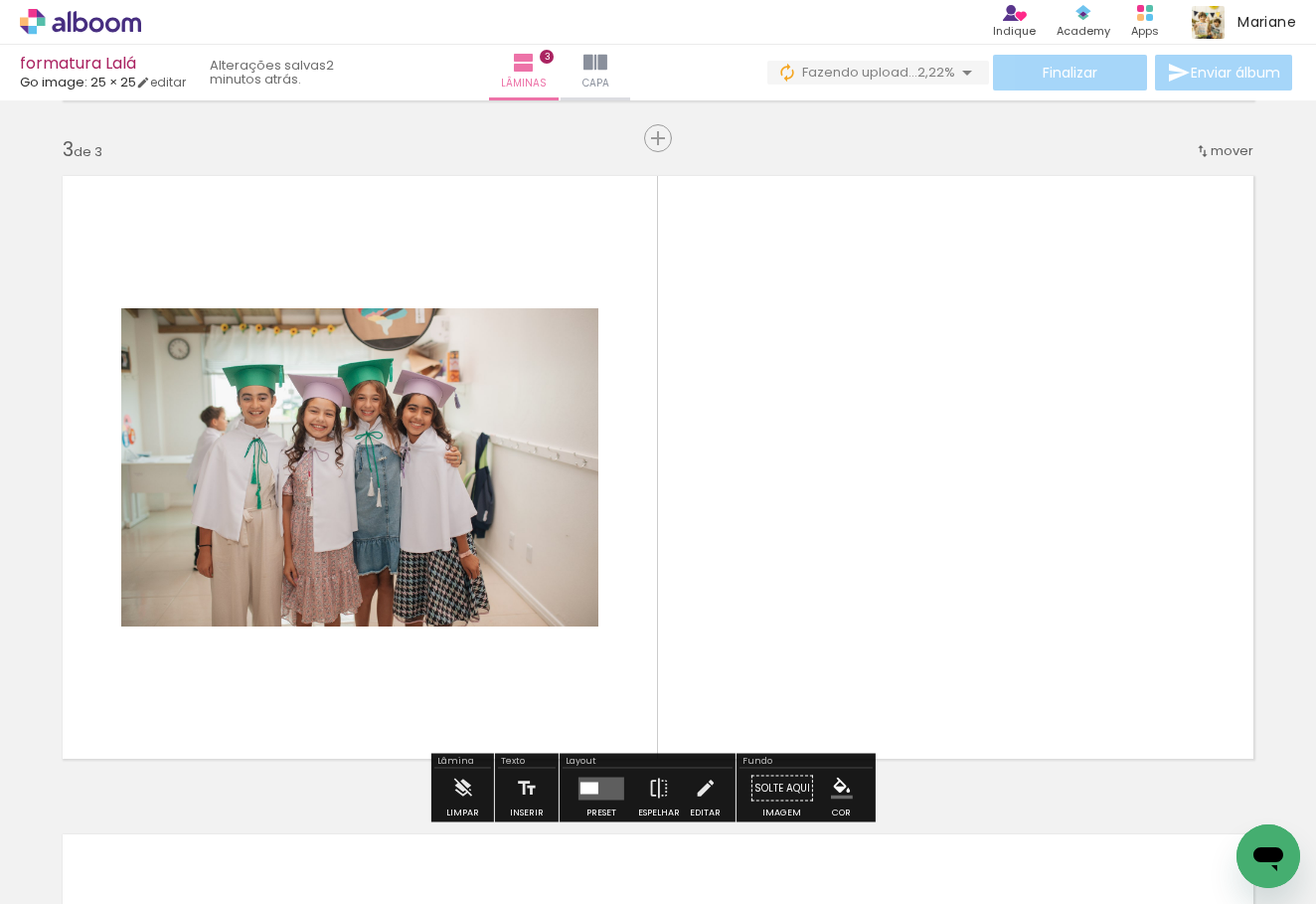 scroll, scrollTop: 1339, scrollLeft: 0, axis: vertical 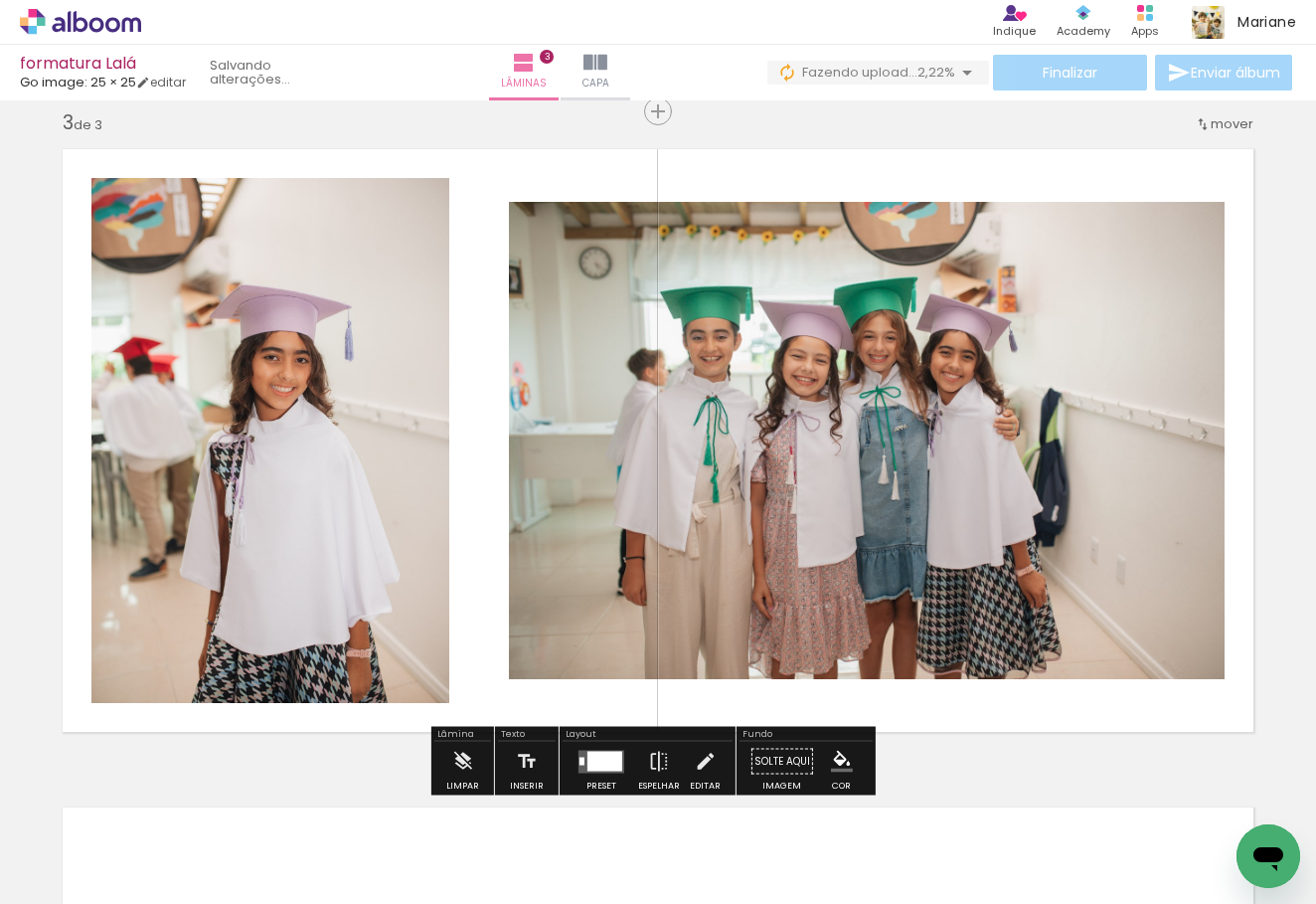 drag, startPoint x: 1010, startPoint y: 854, endPoint x: 941, endPoint y: 486, distance: 374.41287 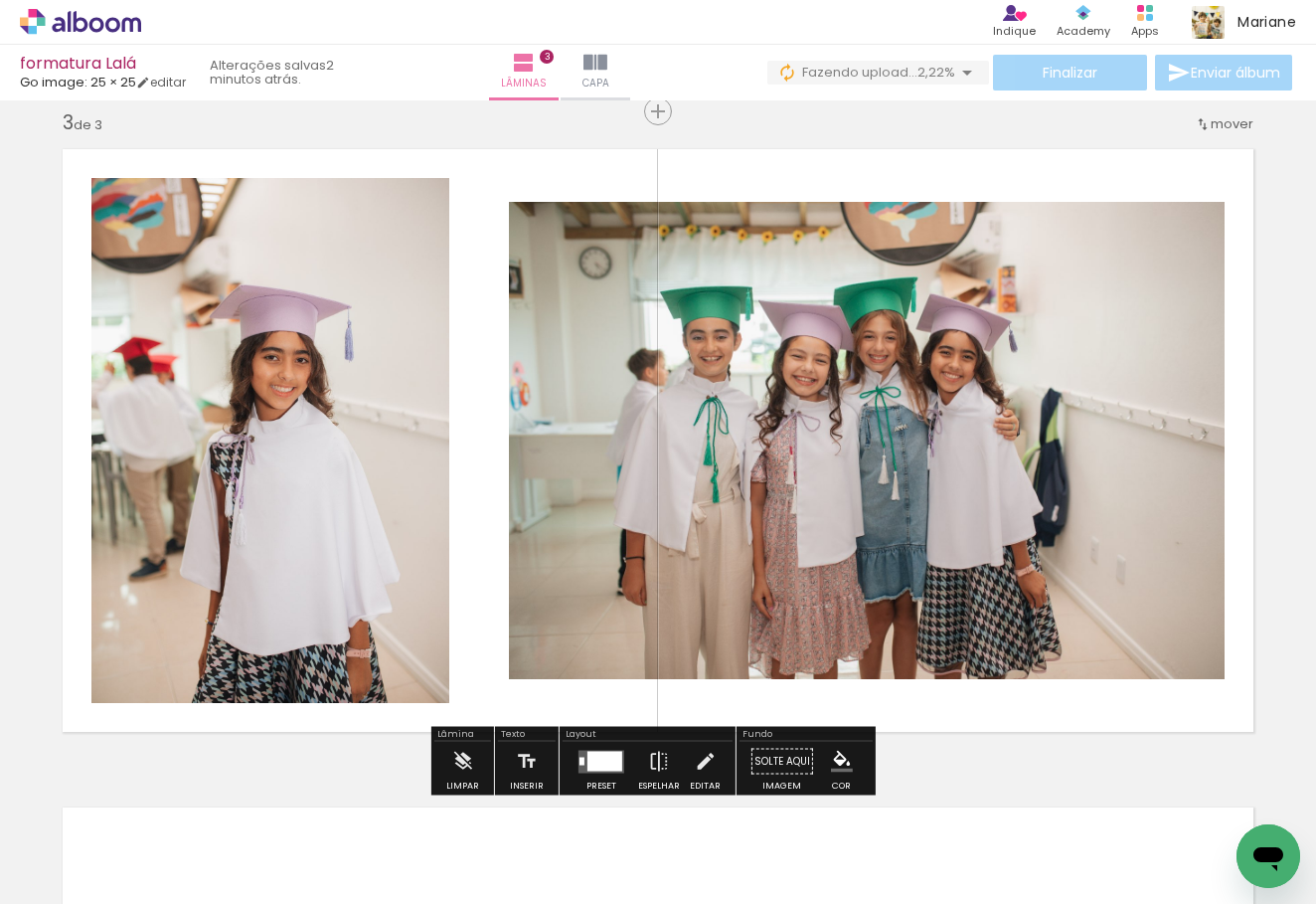 scroll, scrollTop: 0, scrollLeft: 100, axis: horizontal 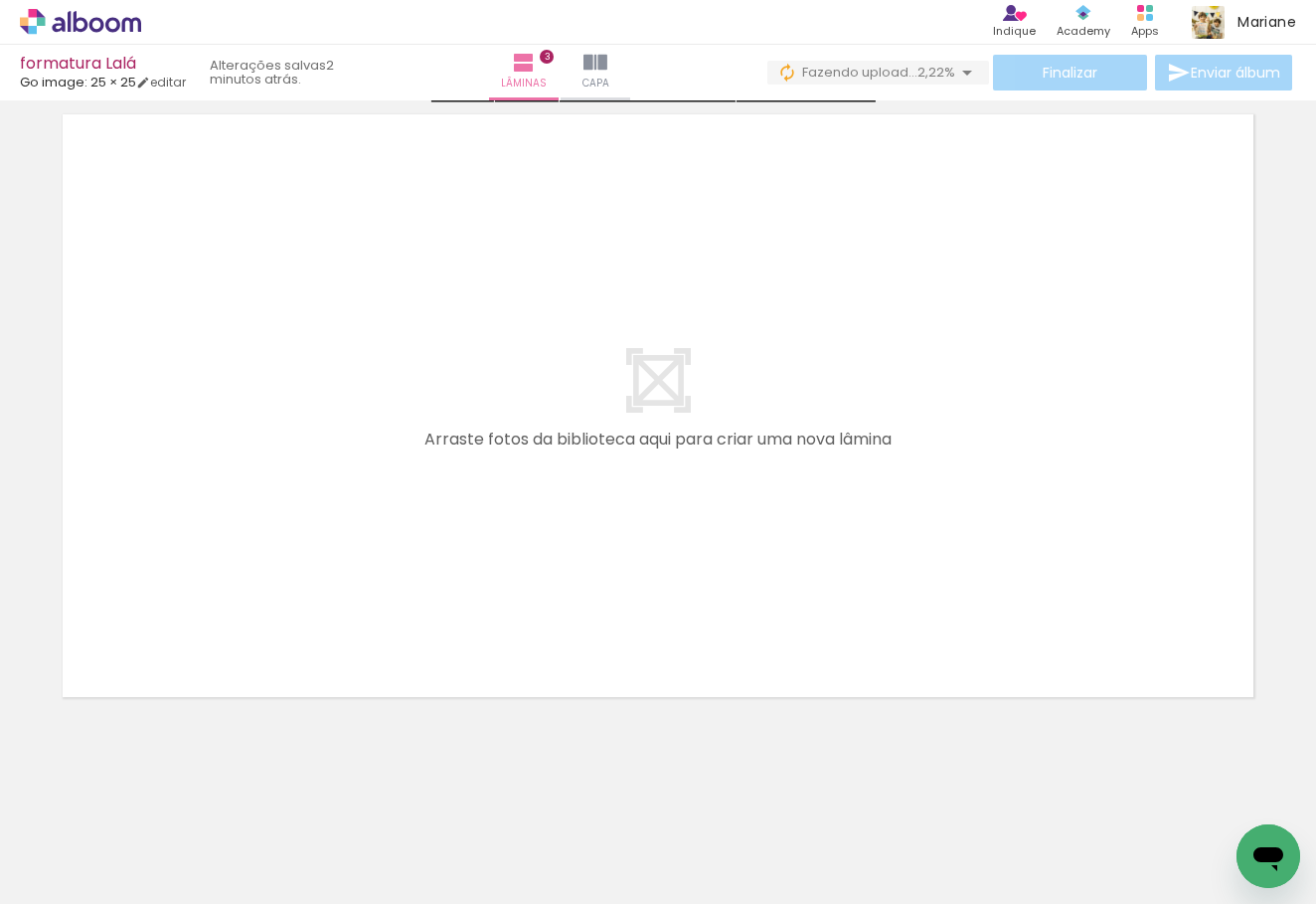 drag, startPoint x: 363, startPoint y: 839, endPoint x: 358, endPoint y: 467, distance: 372.0336 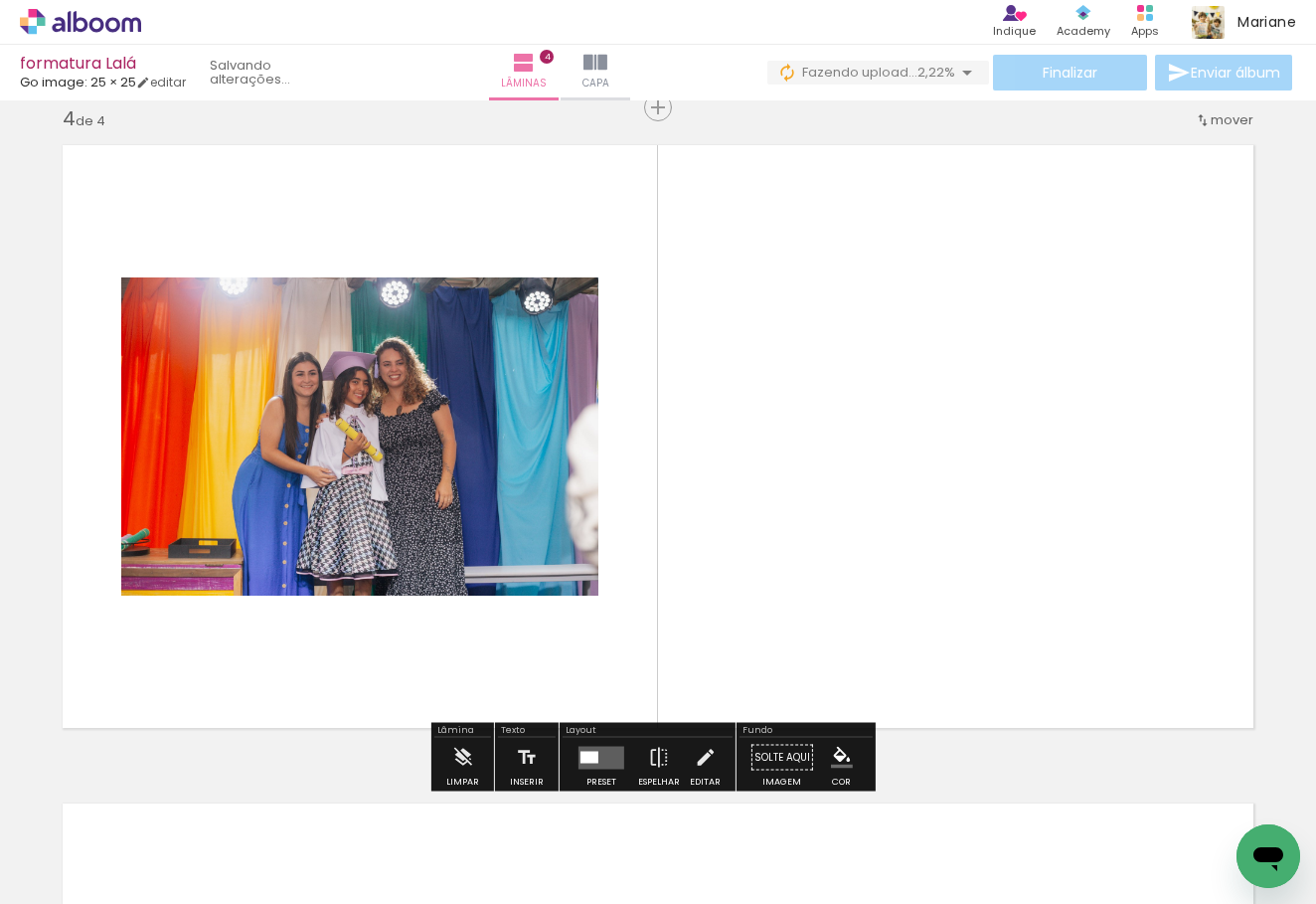 scroll, scrollTop: 1997, scrollLeft: 0, axis: vertical 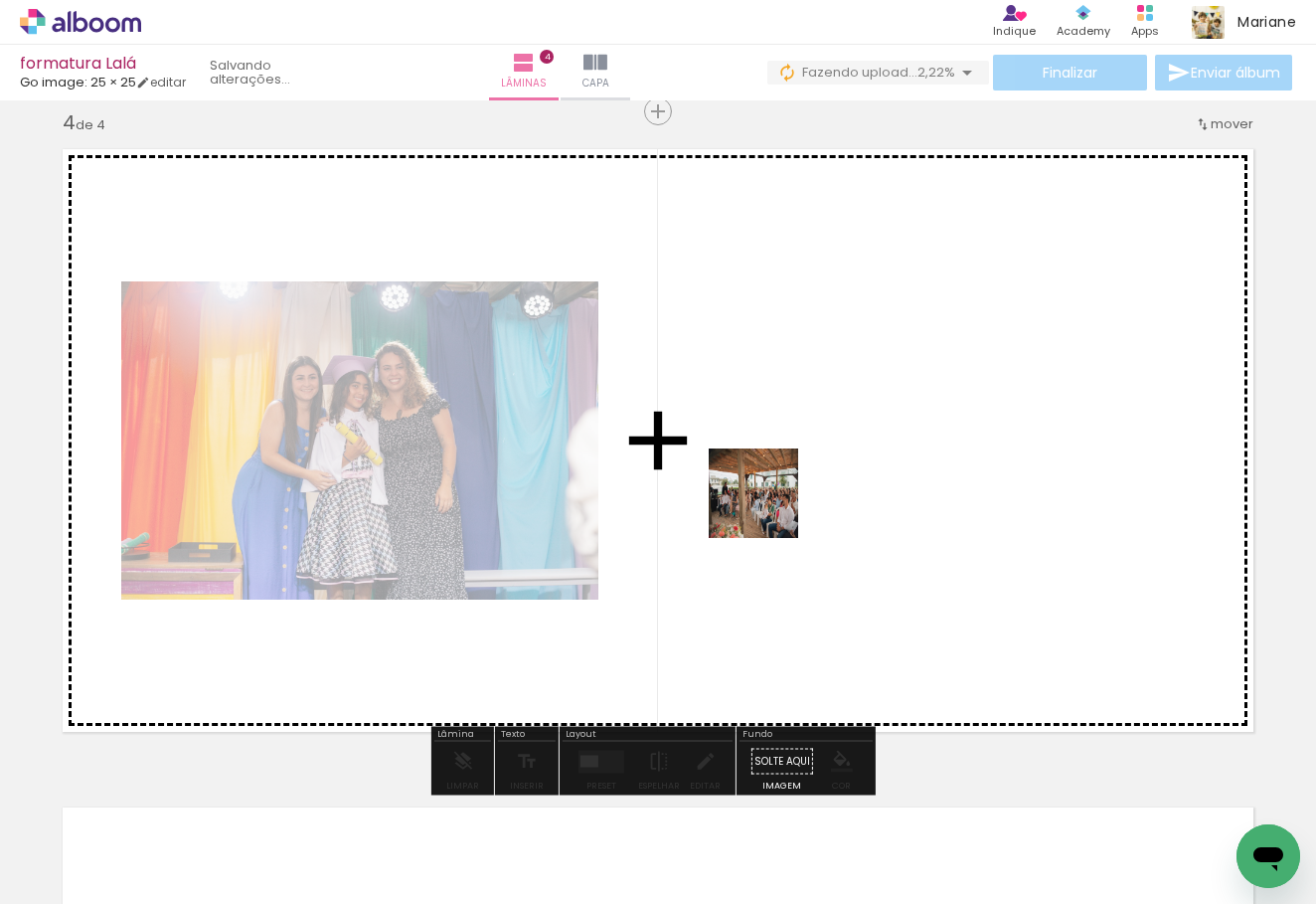 drag, startPoint x: 315, startPoint y: 842, endPoint x: 863, endPoint y: 421, distance: 691.0463 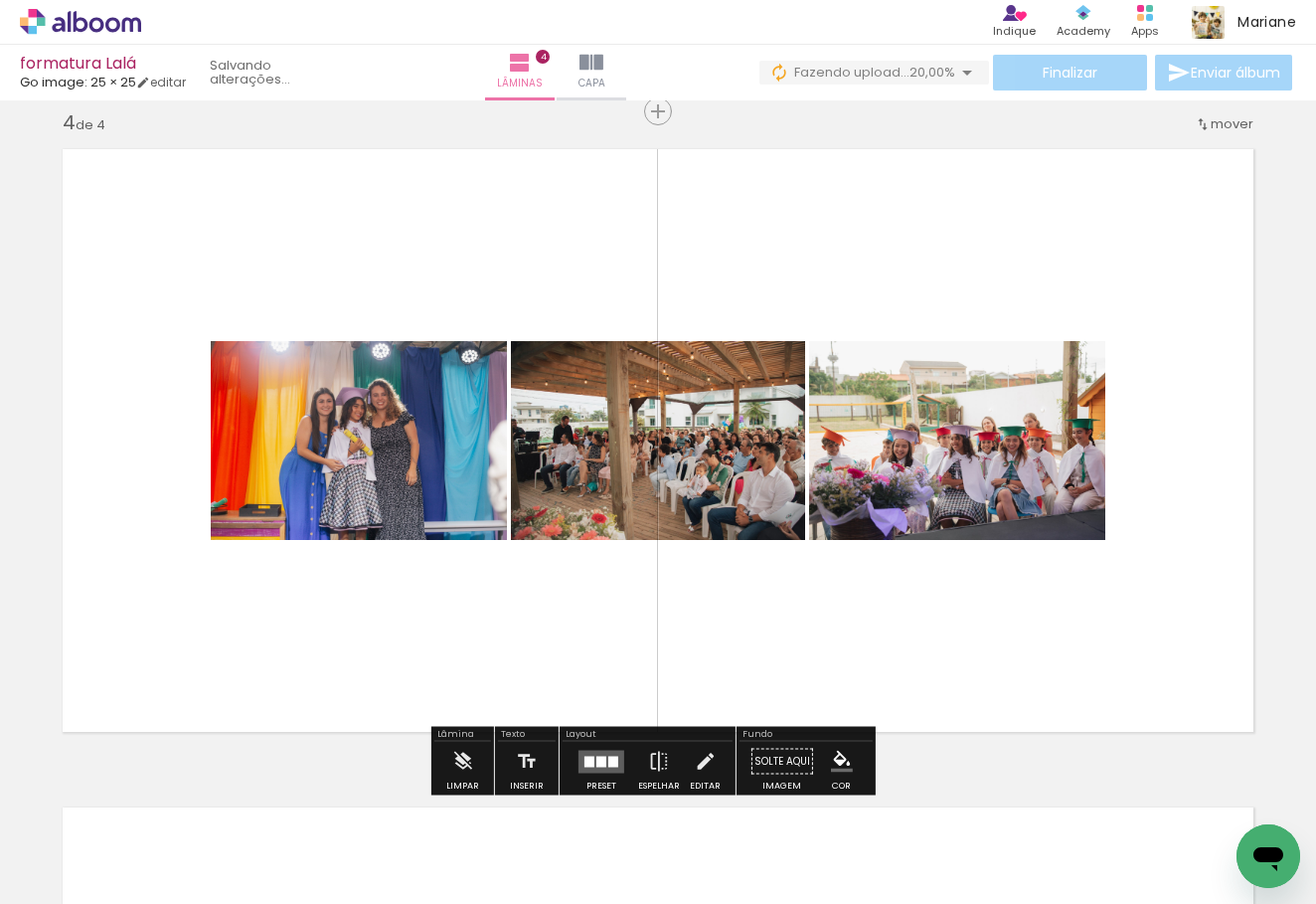 drag, startPoint x: 772, startPoint y: 858, endPoint x: 772, endPoint y: 639, distance: 219 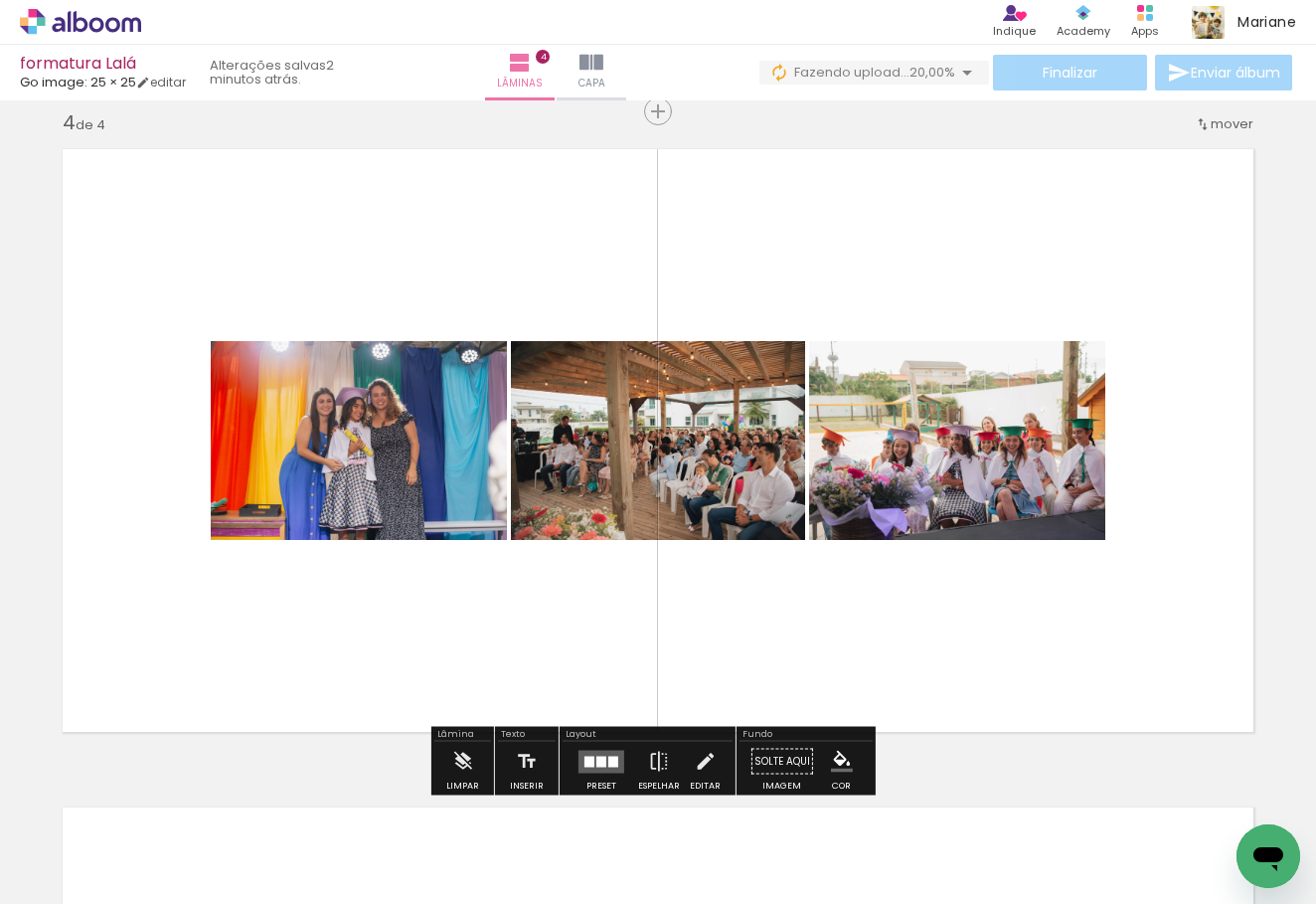 click at bounding box center [601, 761] 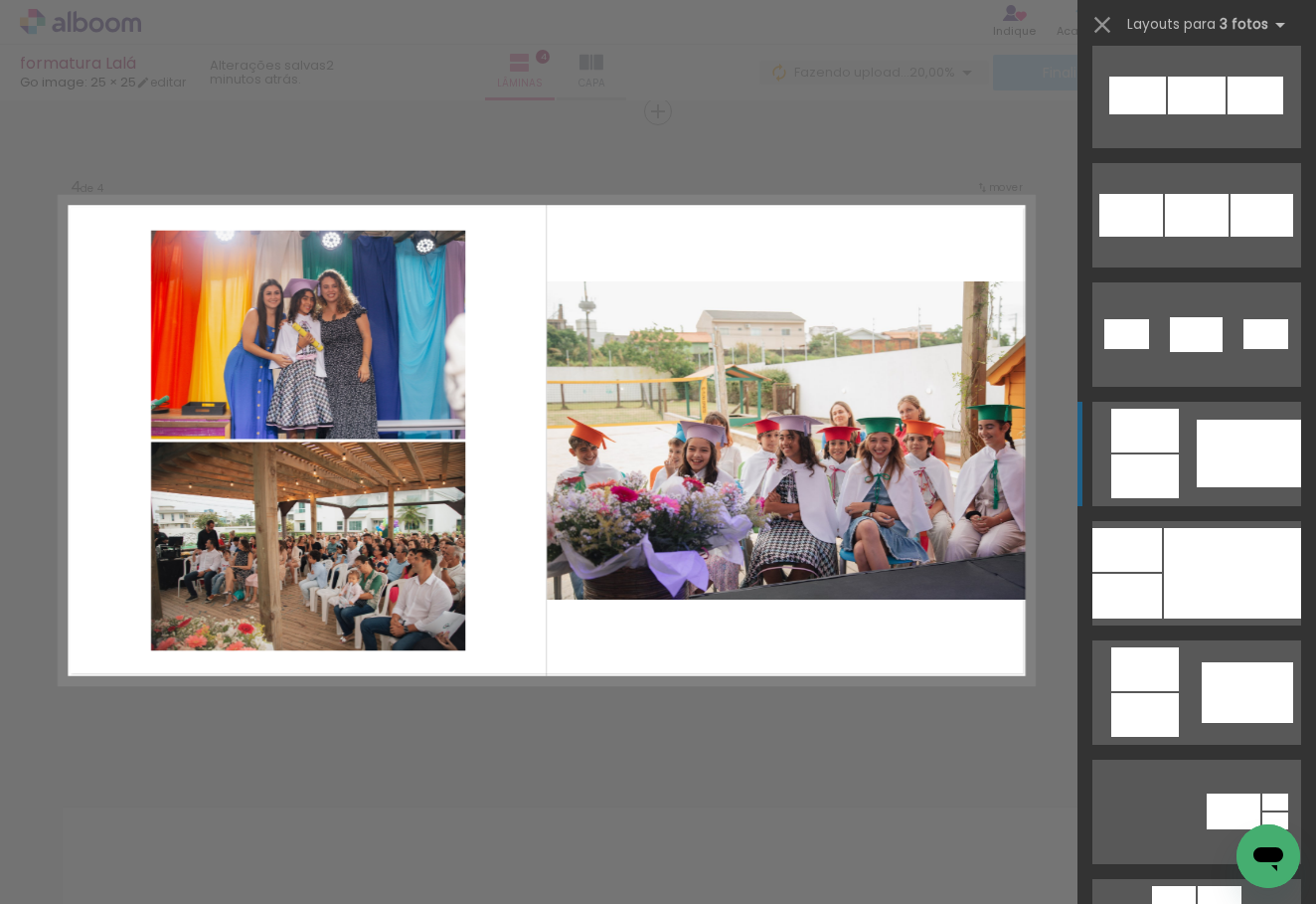 scroll, scrollTop: 1106, scrollLeft: 0, axis: vertical 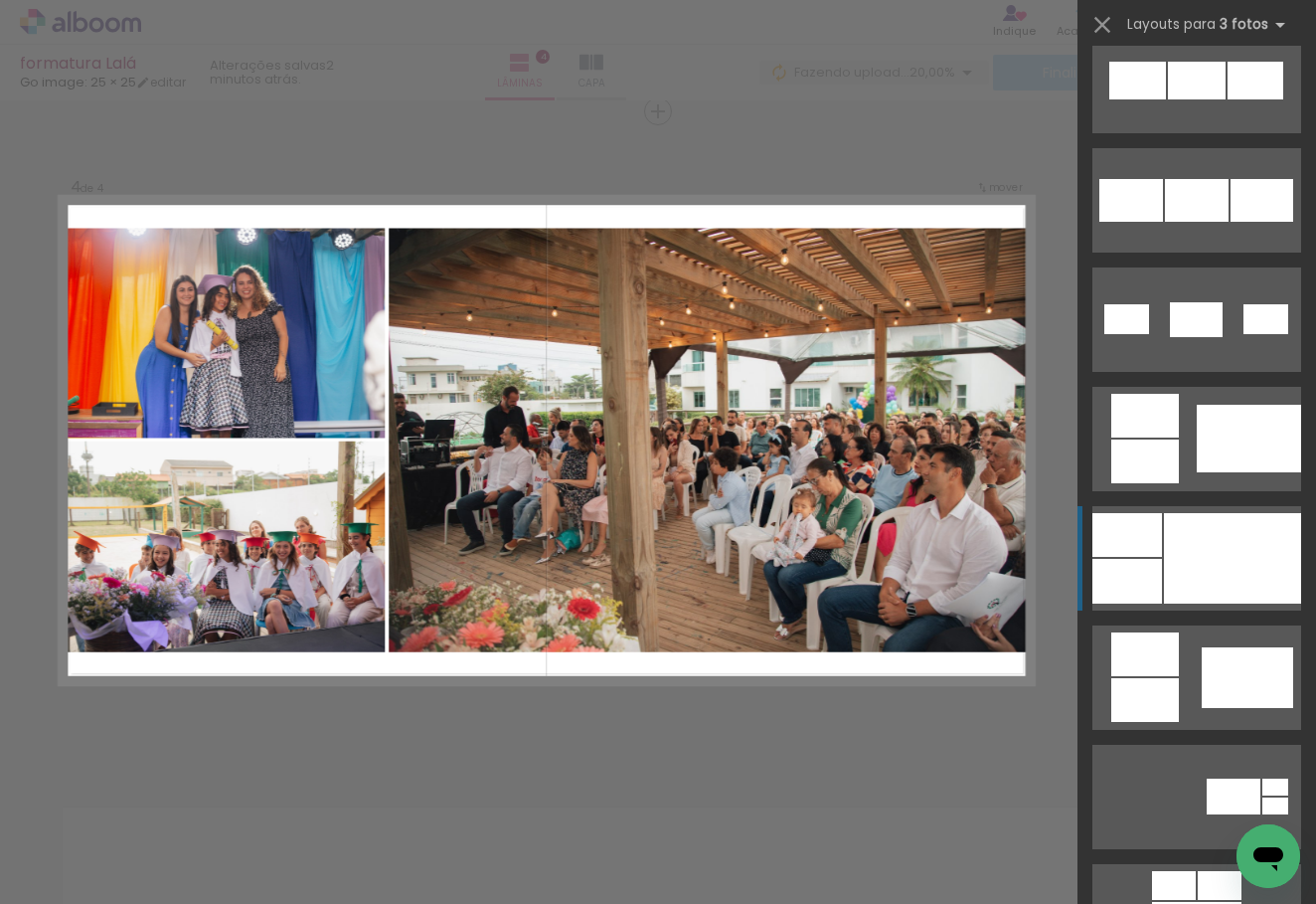 click at bounding box center (1233, 558) 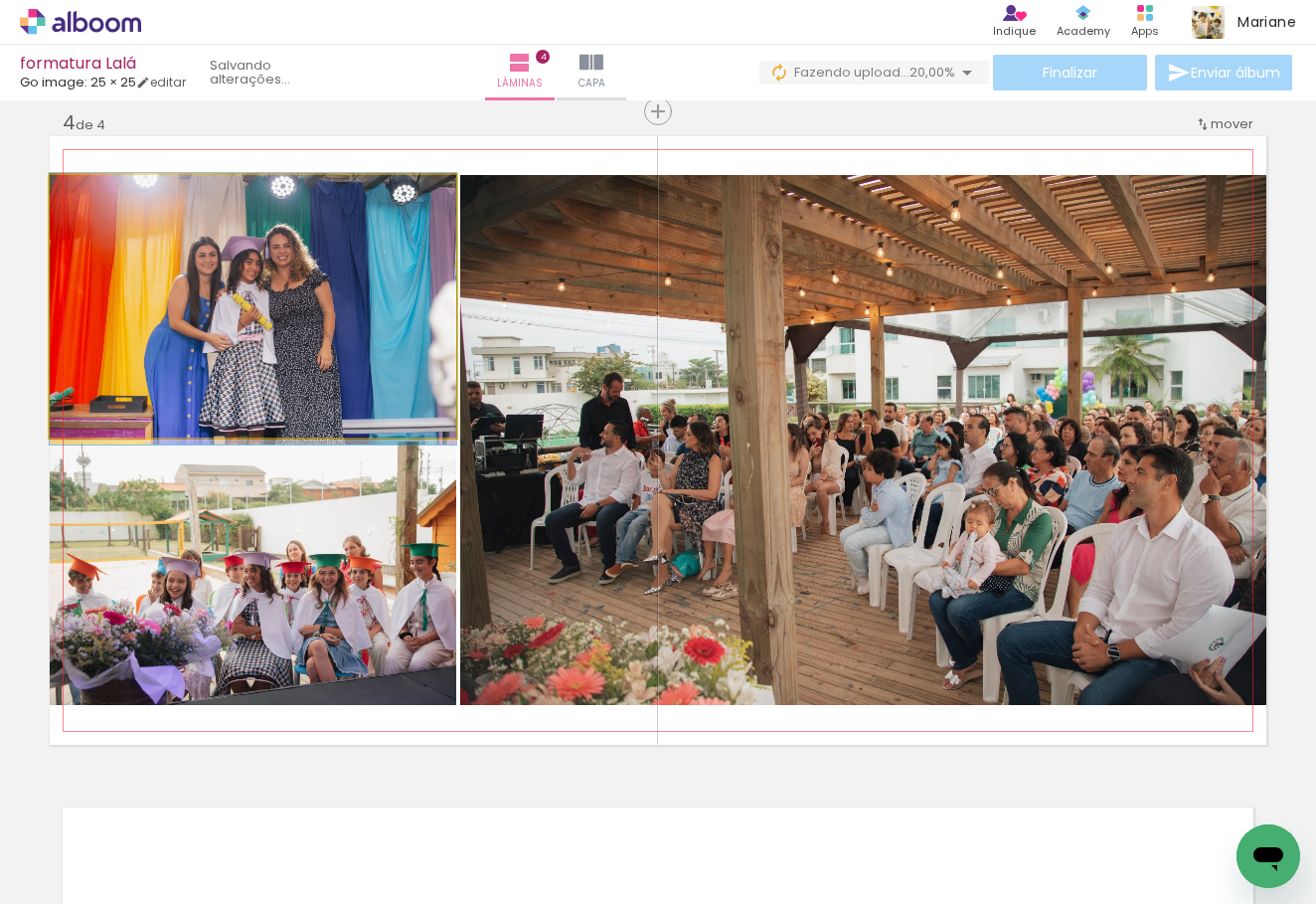 drag, startPoint x: 323, startPoint y: 319, endPoint x: 746, endPoint y: 392, distance: 429.25284 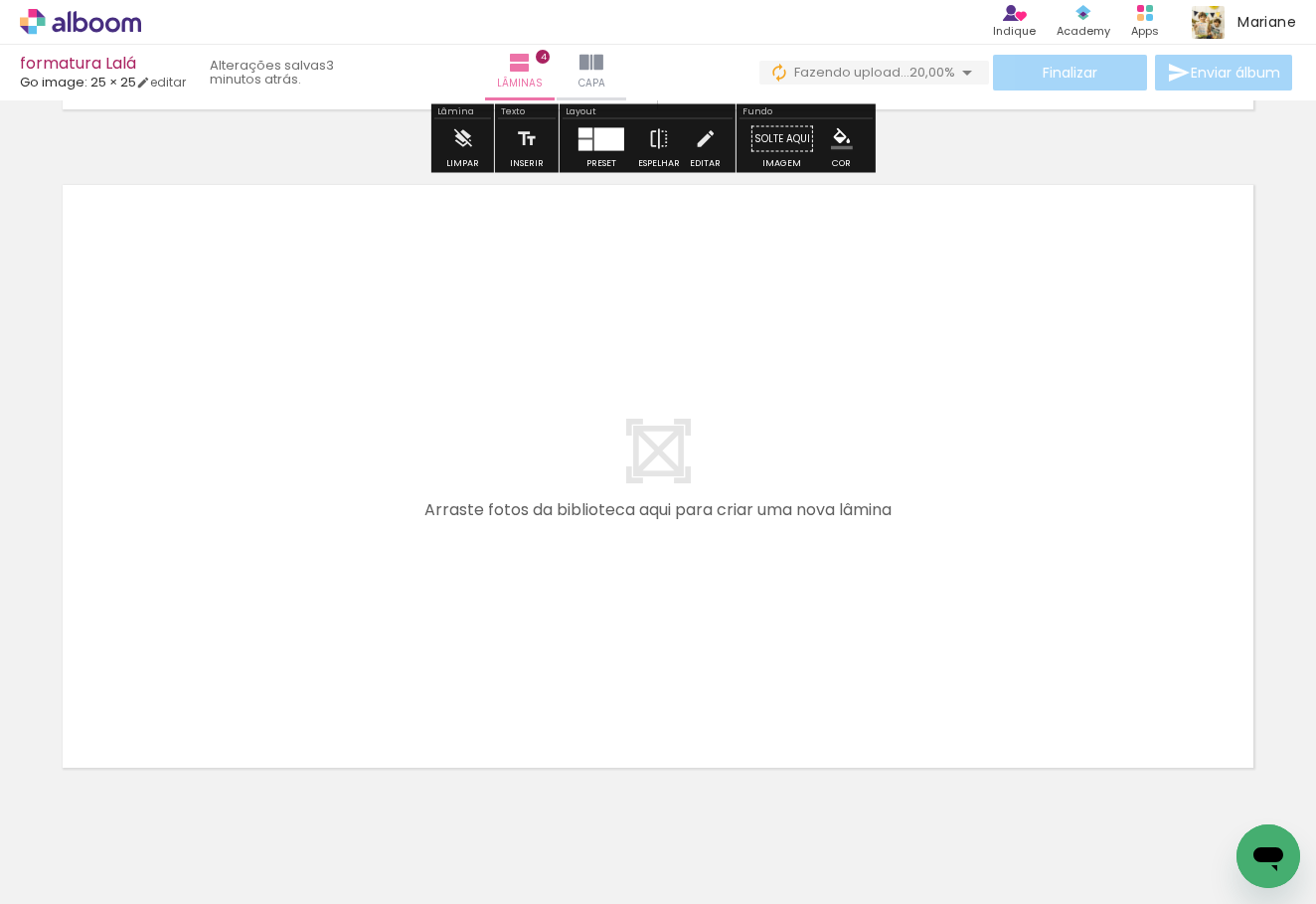 scroll, scrollTop: 2625, scrollLeft: 0, axis: vertical 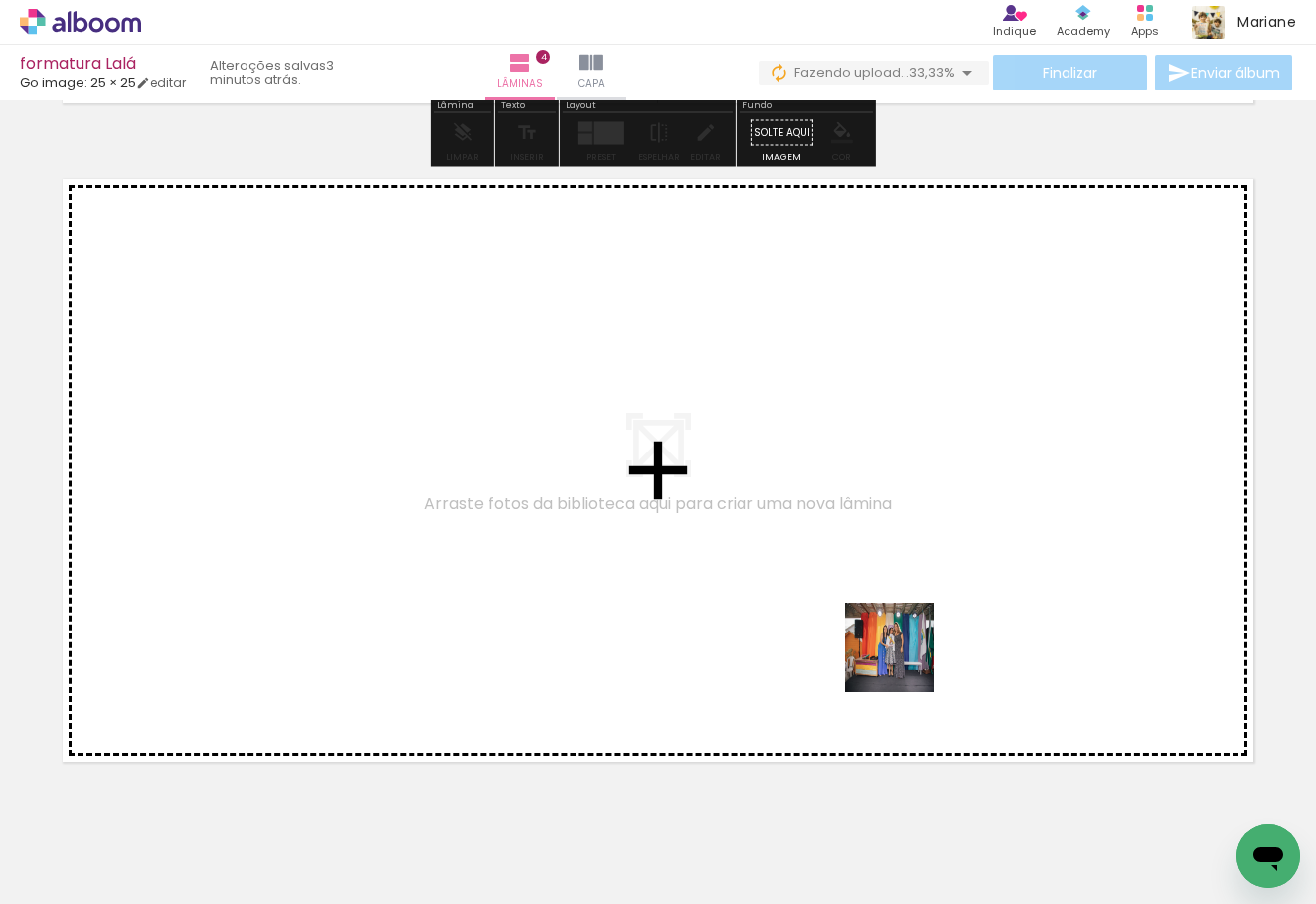 drag, startPoint x: 888, startPoint y: 851, endPoint x: 924, endPoint y: 559, distance: 294.2108 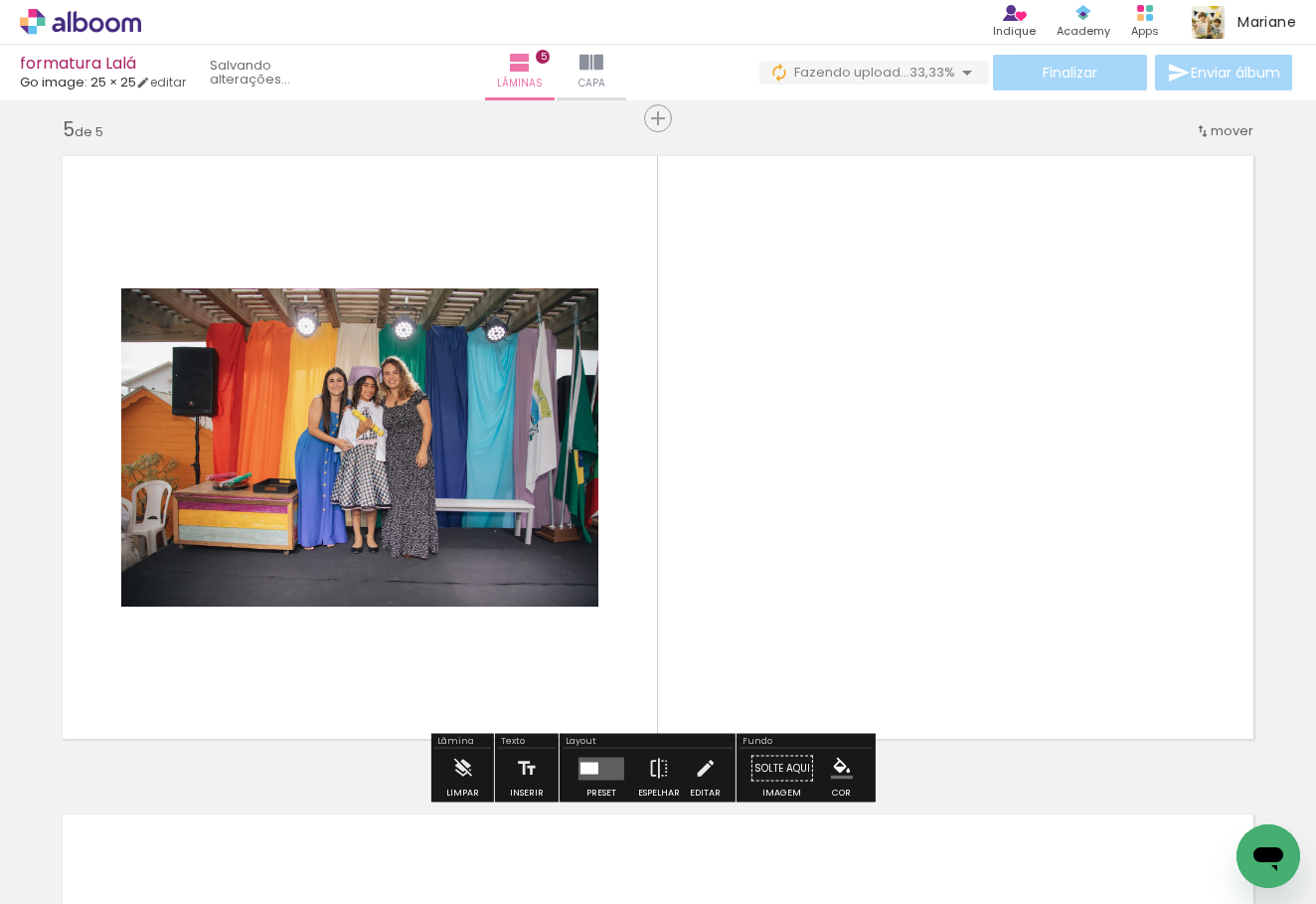 scroll, scrollTop: 2655, scrollLeft: 0, axis: vertical 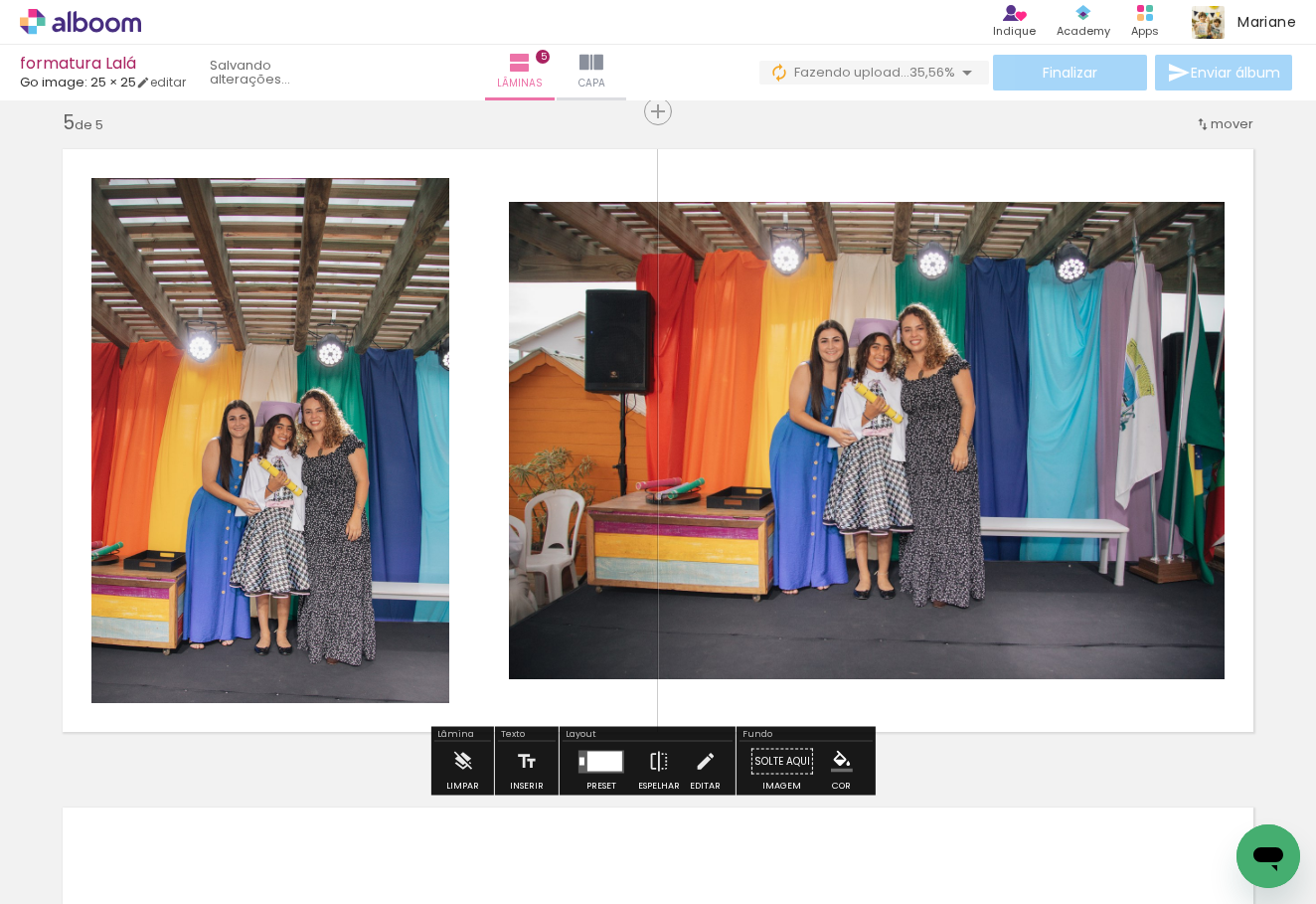 drag, startPoint x: 1003, startPoint y: 850, endPoint x: 955, endPoint y: 571, distance: 283.09892 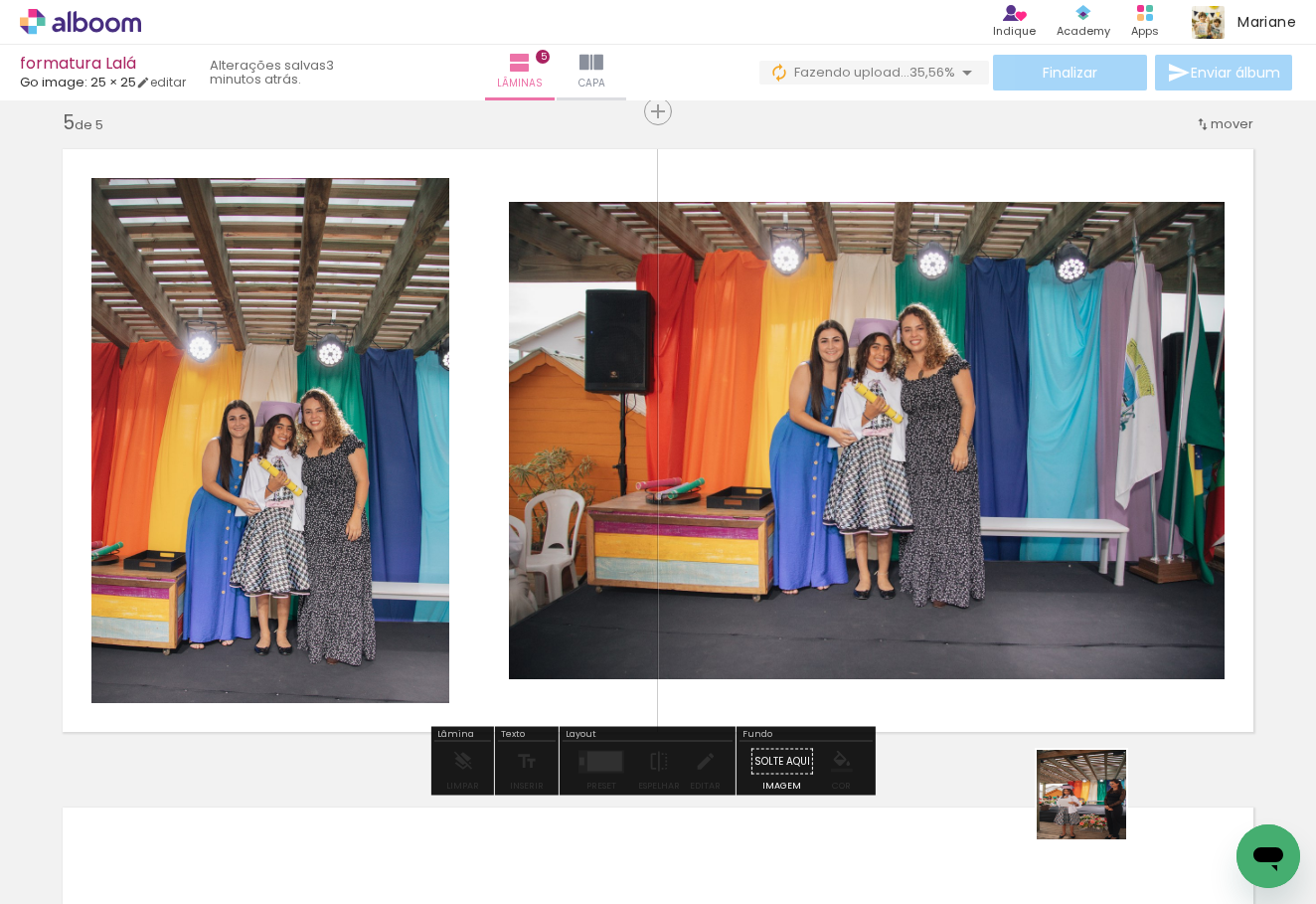 drag, startPoint x: 1110, startPoint y: 858, endPoint x: 1070, endPoint y: 550, distance: 310.59 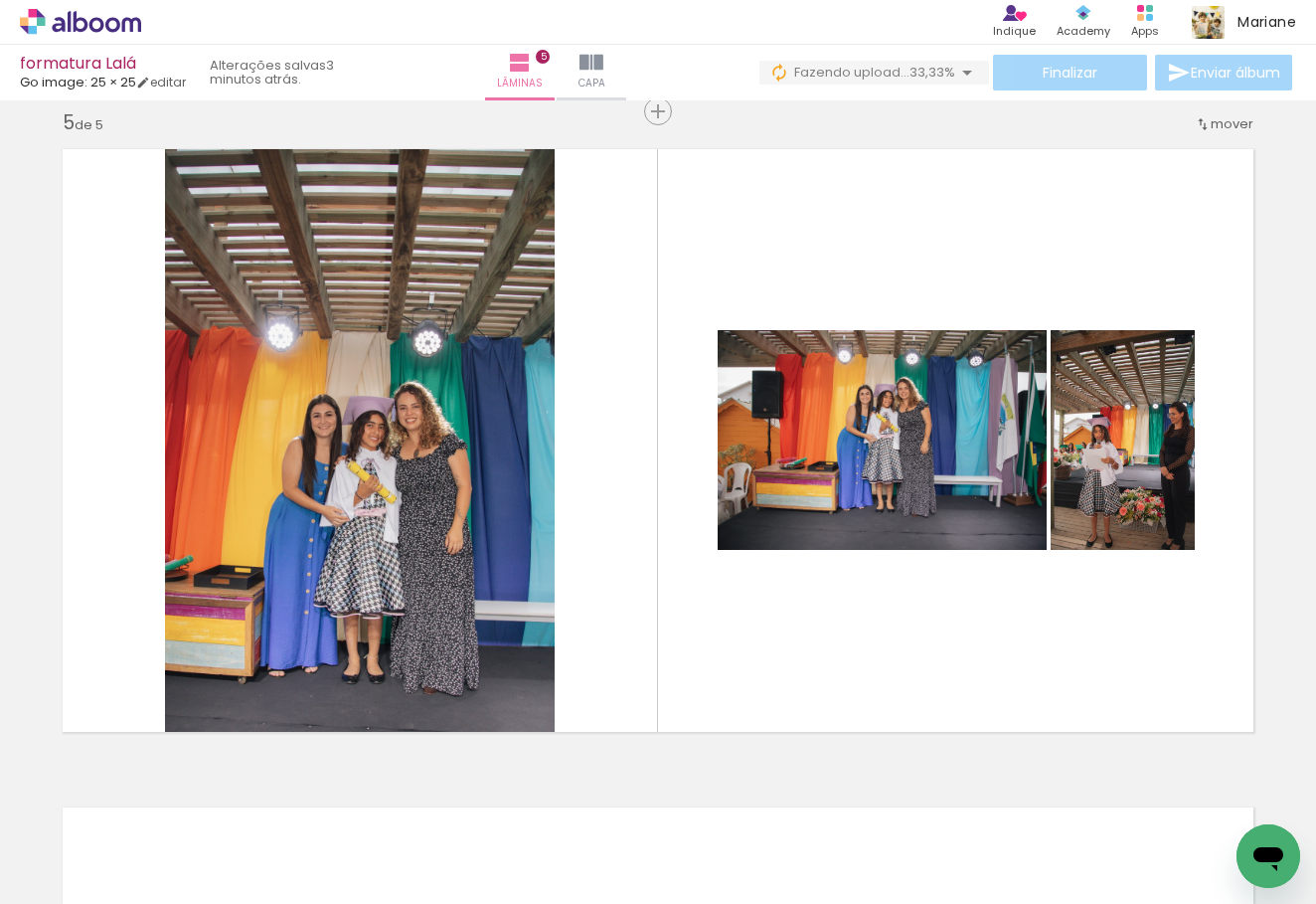 scroll, scrollTop: 0, scrollLeft: 2527, axis: horizontal 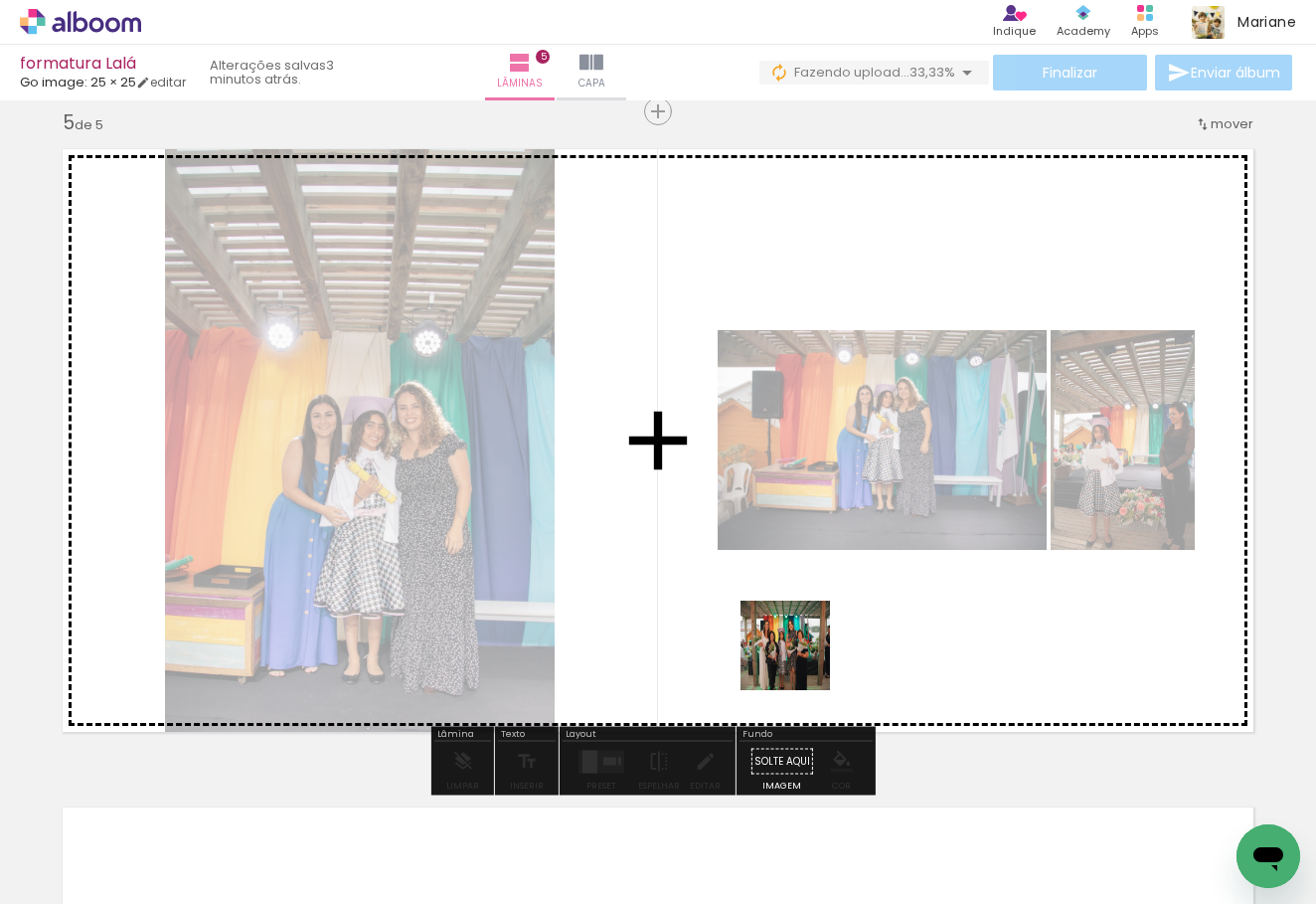 drag, startPoint x: 798, startPoint y: 855, endPoint x: 800, endPoint y: 660, distance: 195.01026 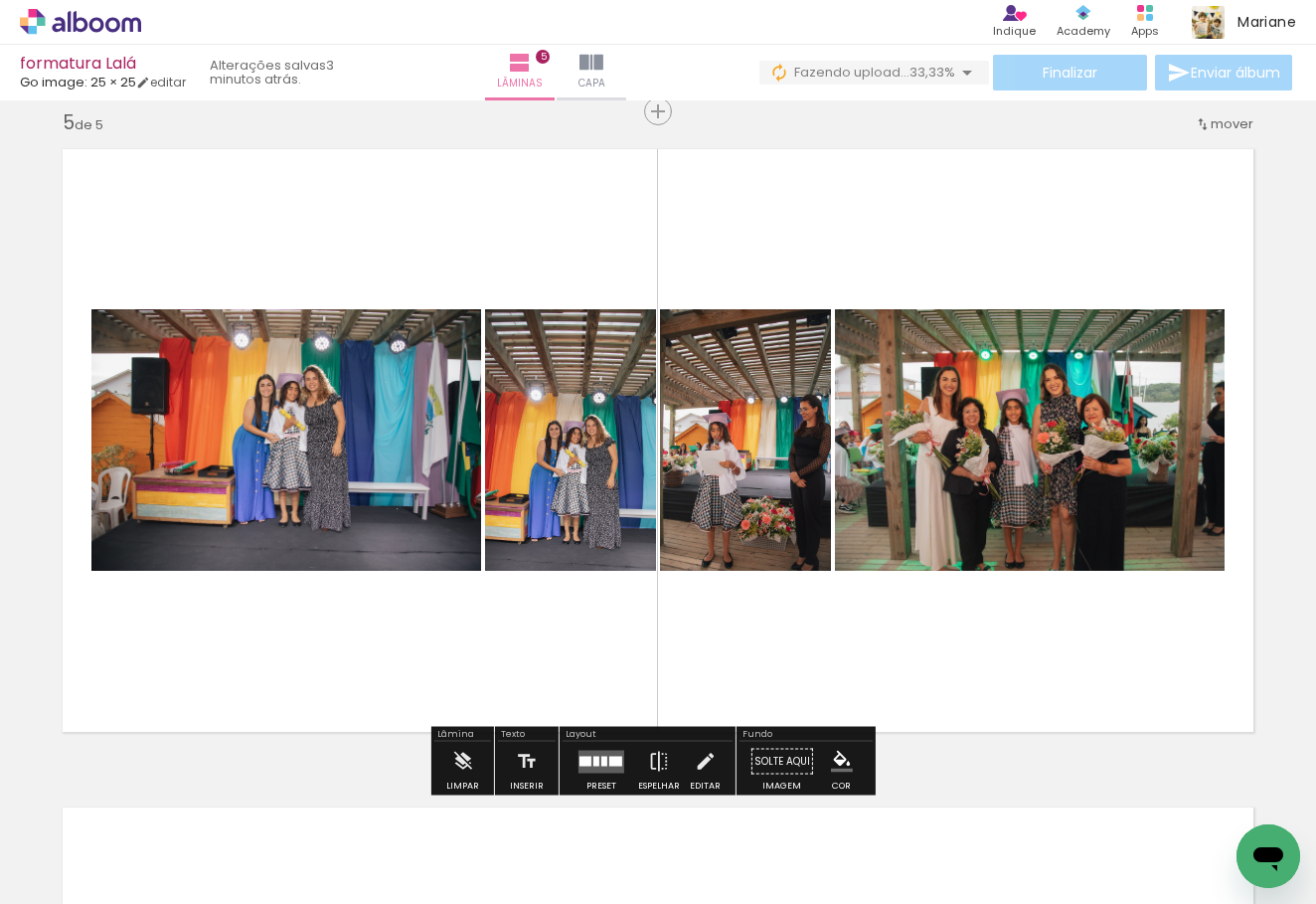 click at bounding box center [601, 761] 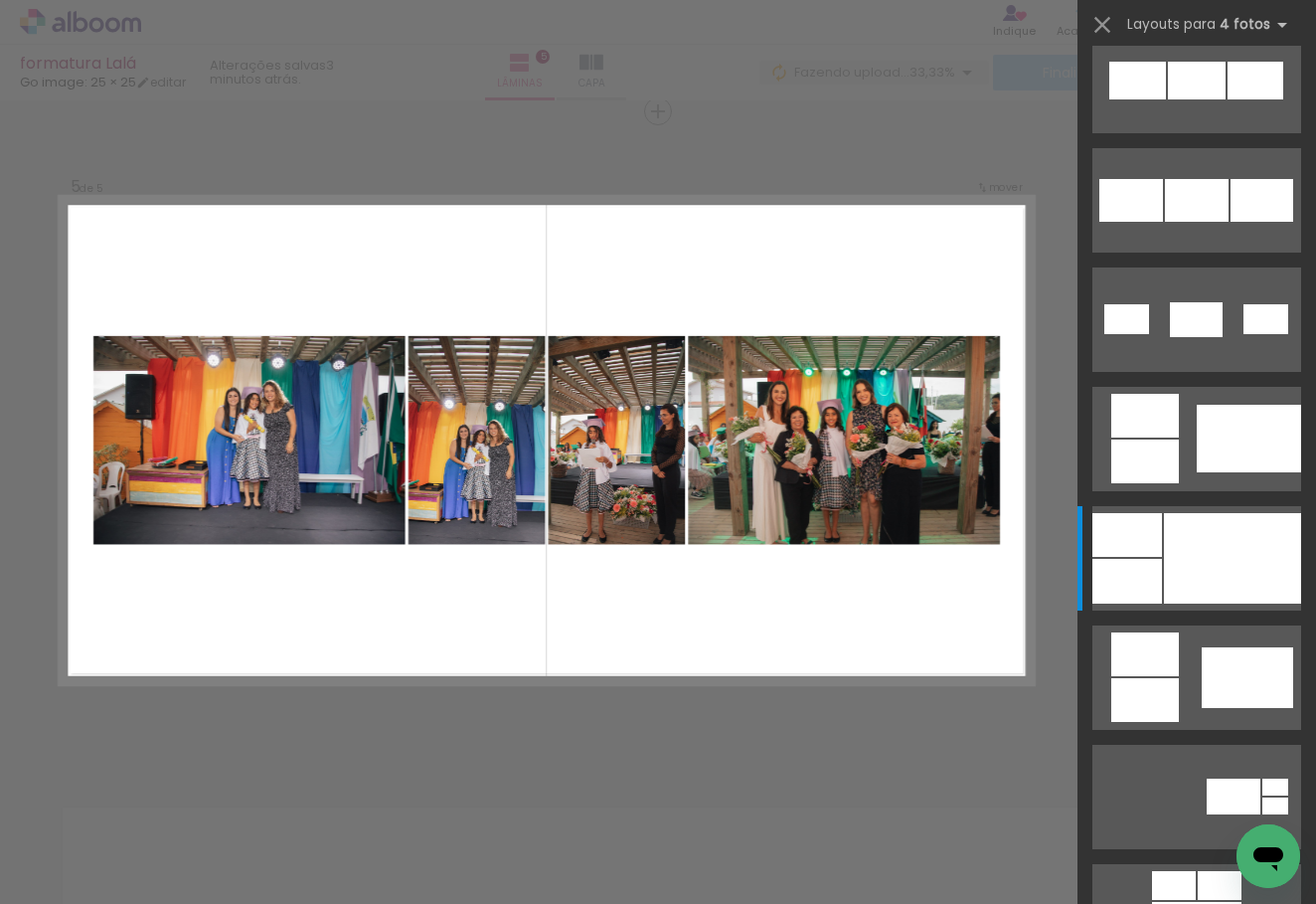 scroll, scrollTop: 0, scrollLeft: 0, axis: both 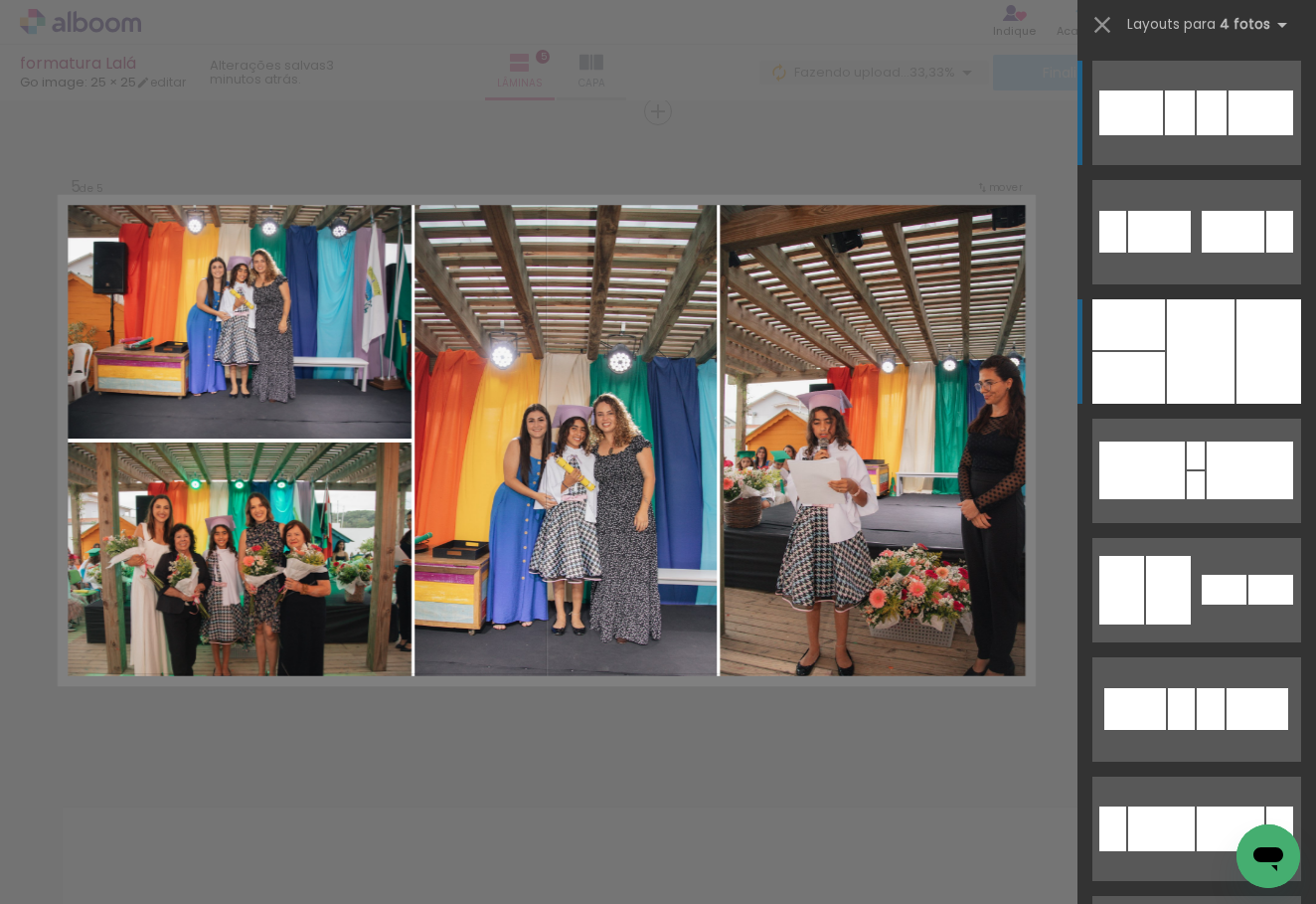 click at bounding box center [1201, 351] 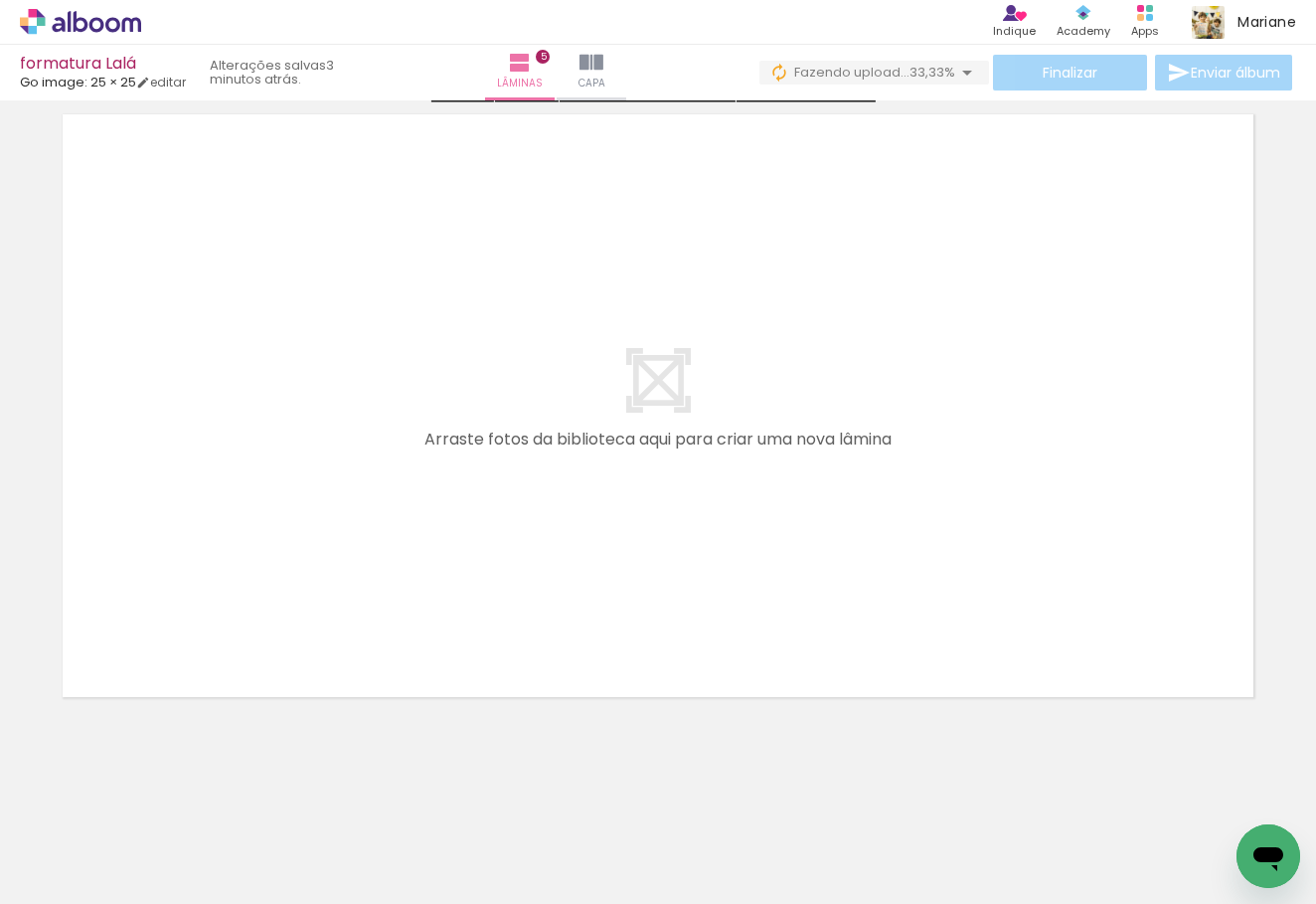 scroll, scrollTop: 3350, scrollLeft: 0, axis: vertical 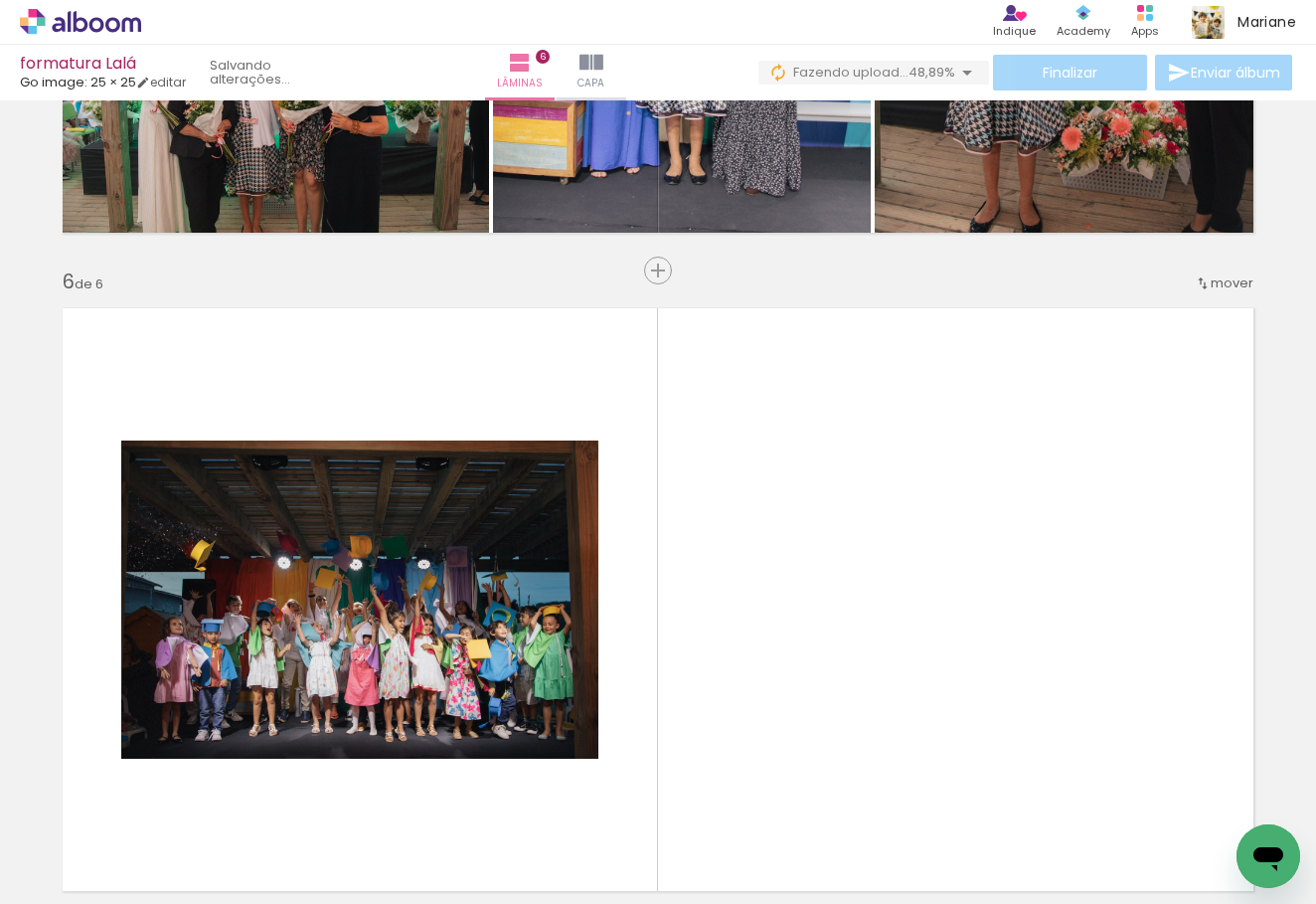 drag, startPoint x: 888, startPoint y: 854, endPoint x: 888, endPoint y: 563, distance: 291 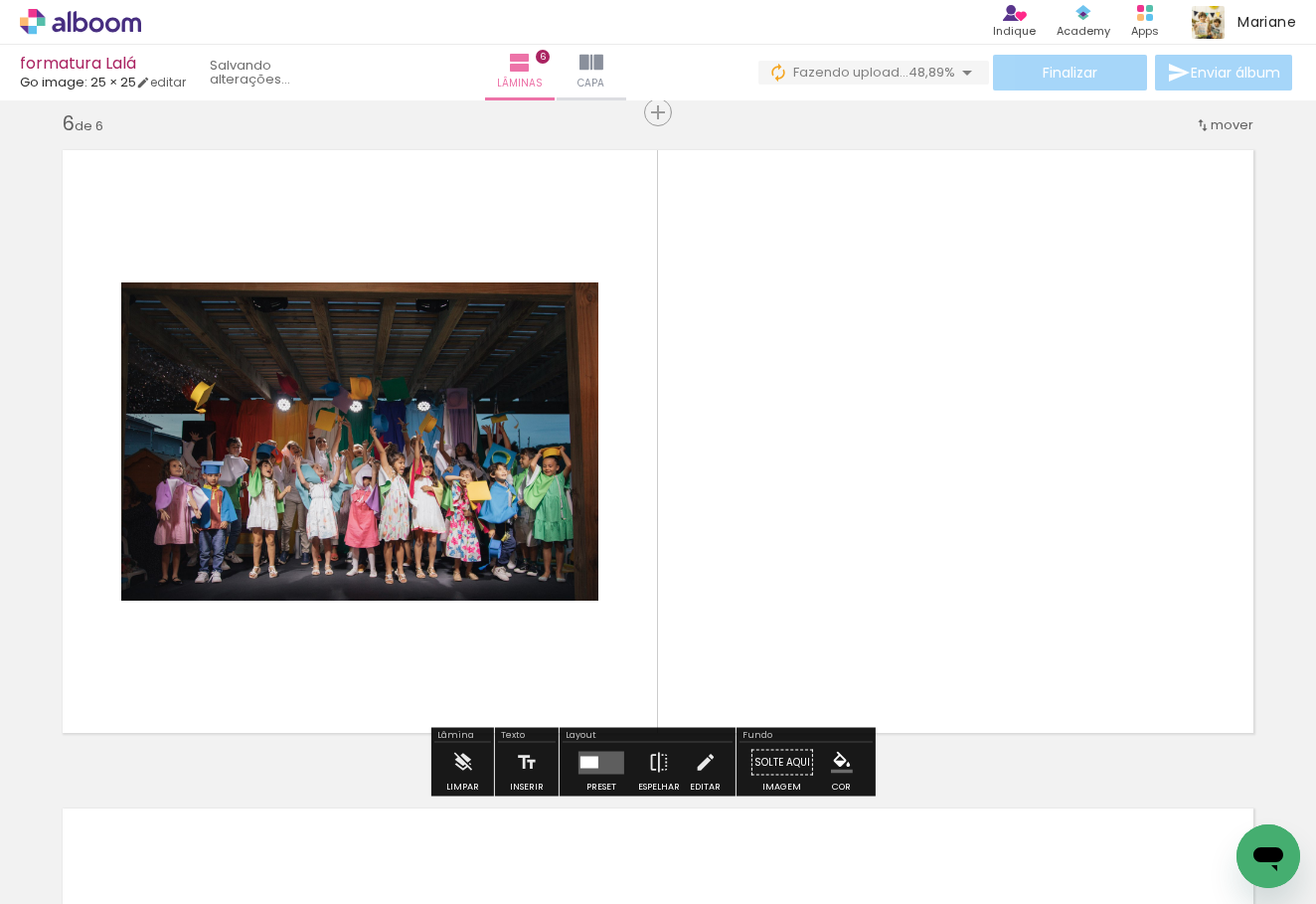 scroll, scrollTop: 3314, scrollLeft: 0, axis: vertical 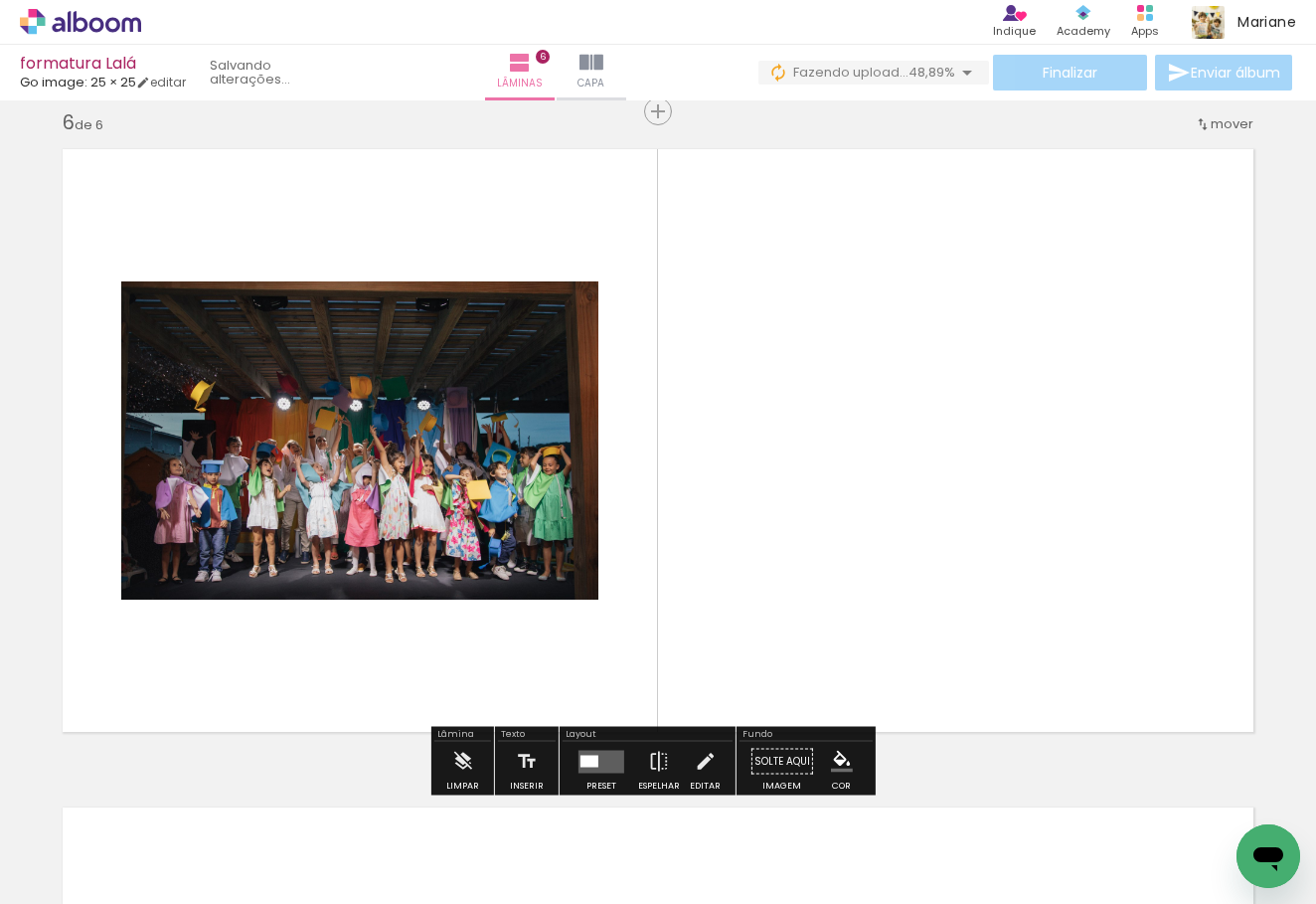 drag, startPoint x: 1018, startPoint y: 837, endPoint x: 986, endPoint y: 503, distance: 335.52943 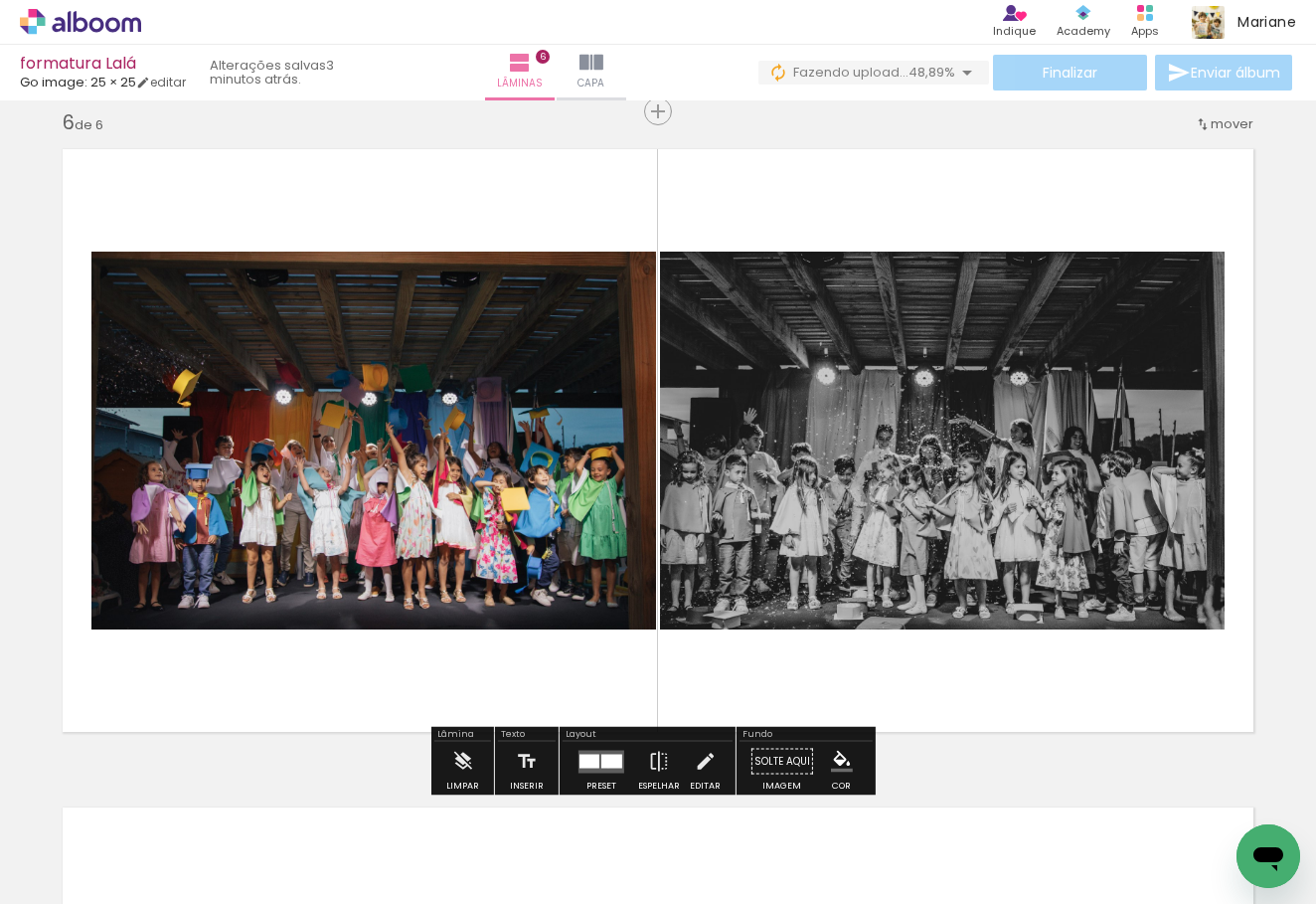 click at bounding box center (611, 761) 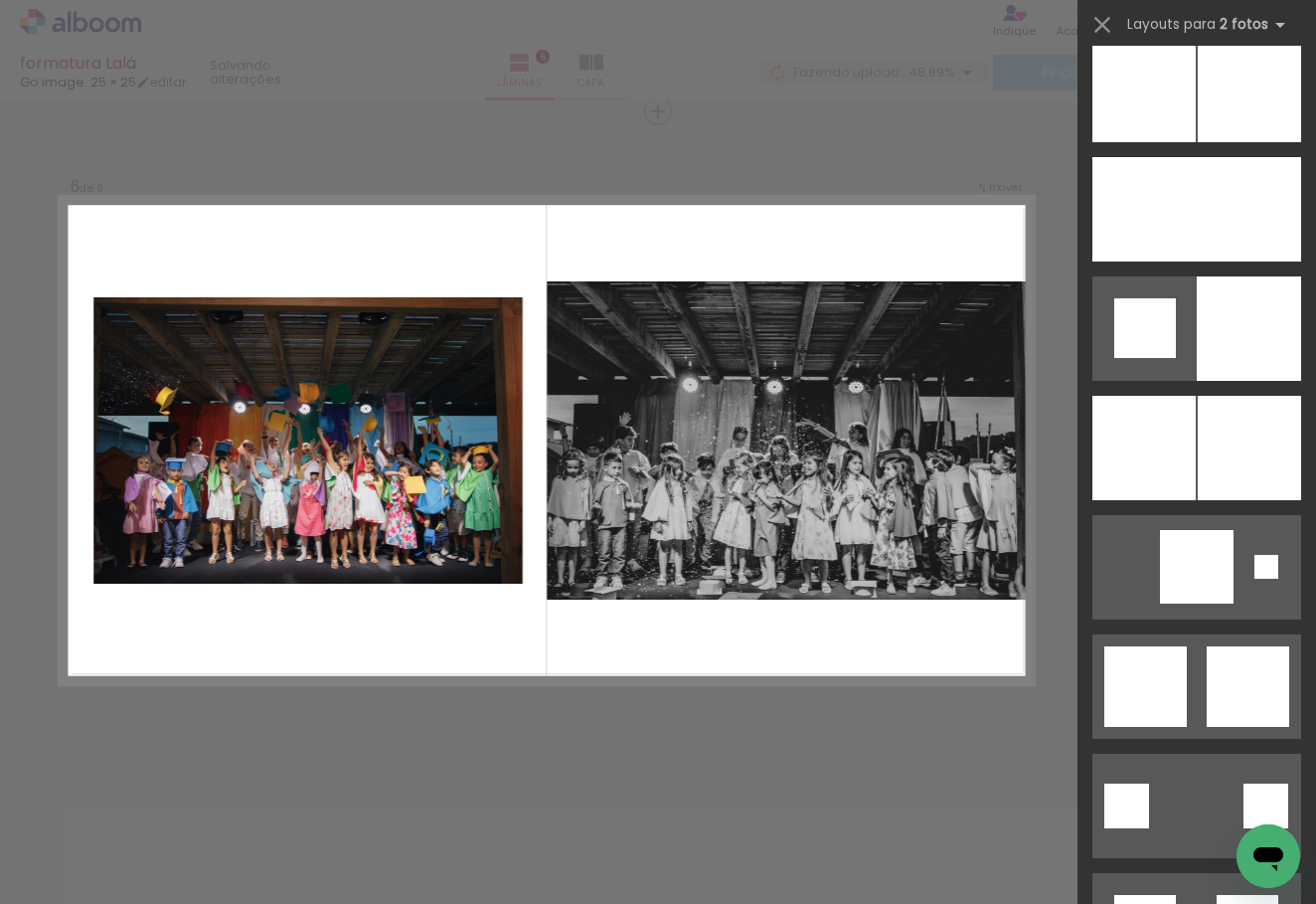 scroll, scrollTop: 5091, scrollLeft: 0, axis: vertical 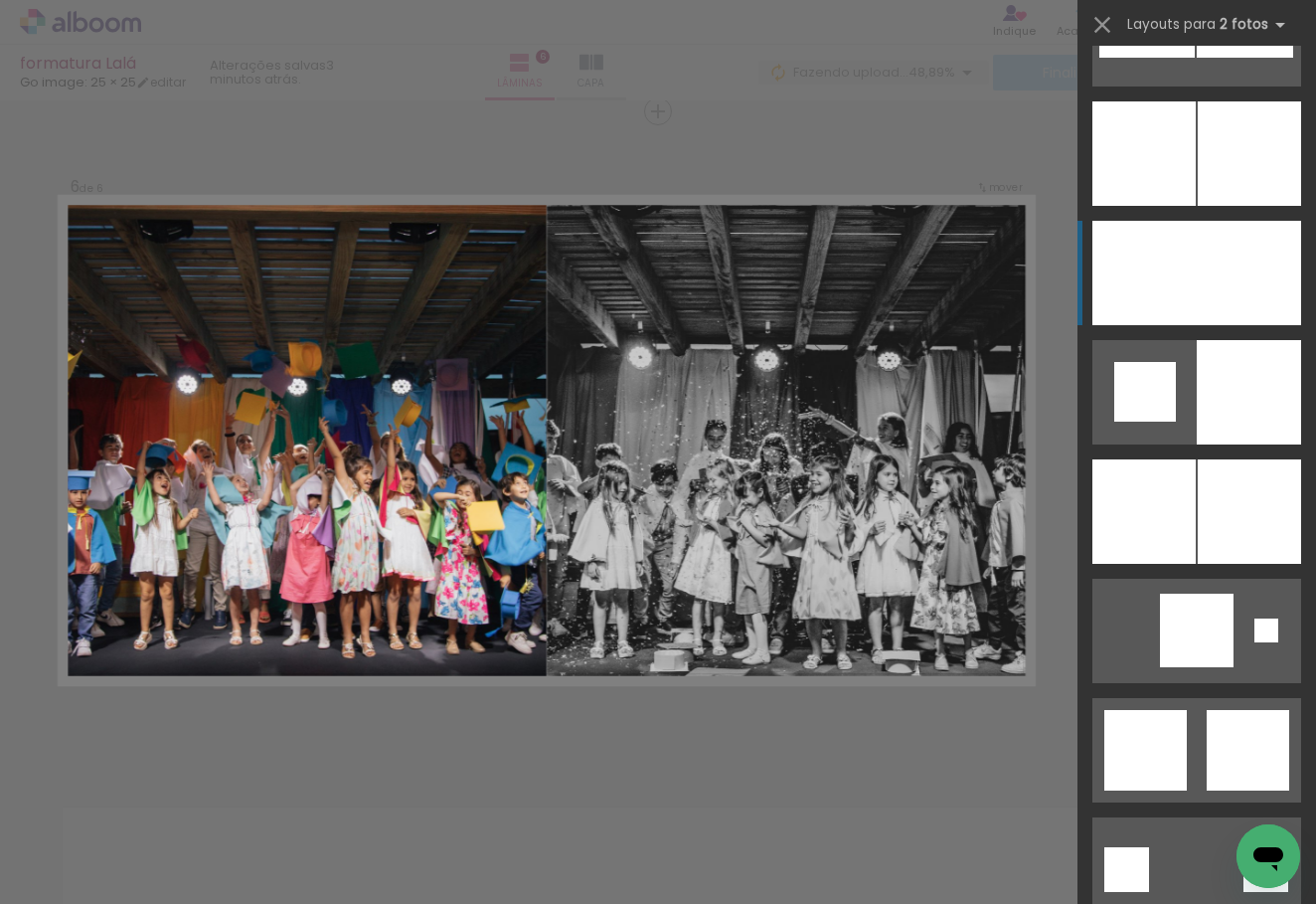 click at bounding box center (1249, 153) 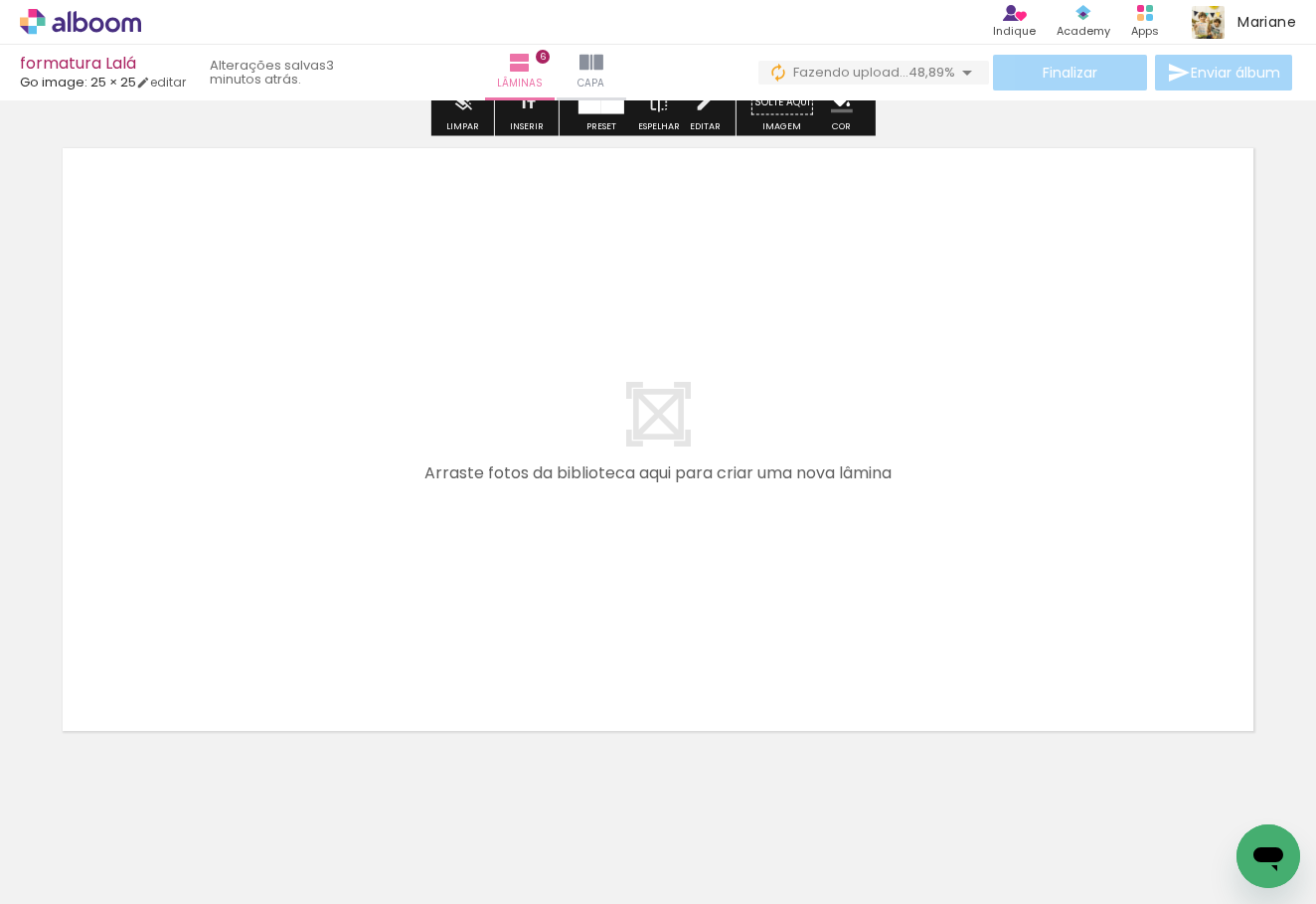 scroll, scrollTop: 3957, scrollLeft: 0, axis: vertical 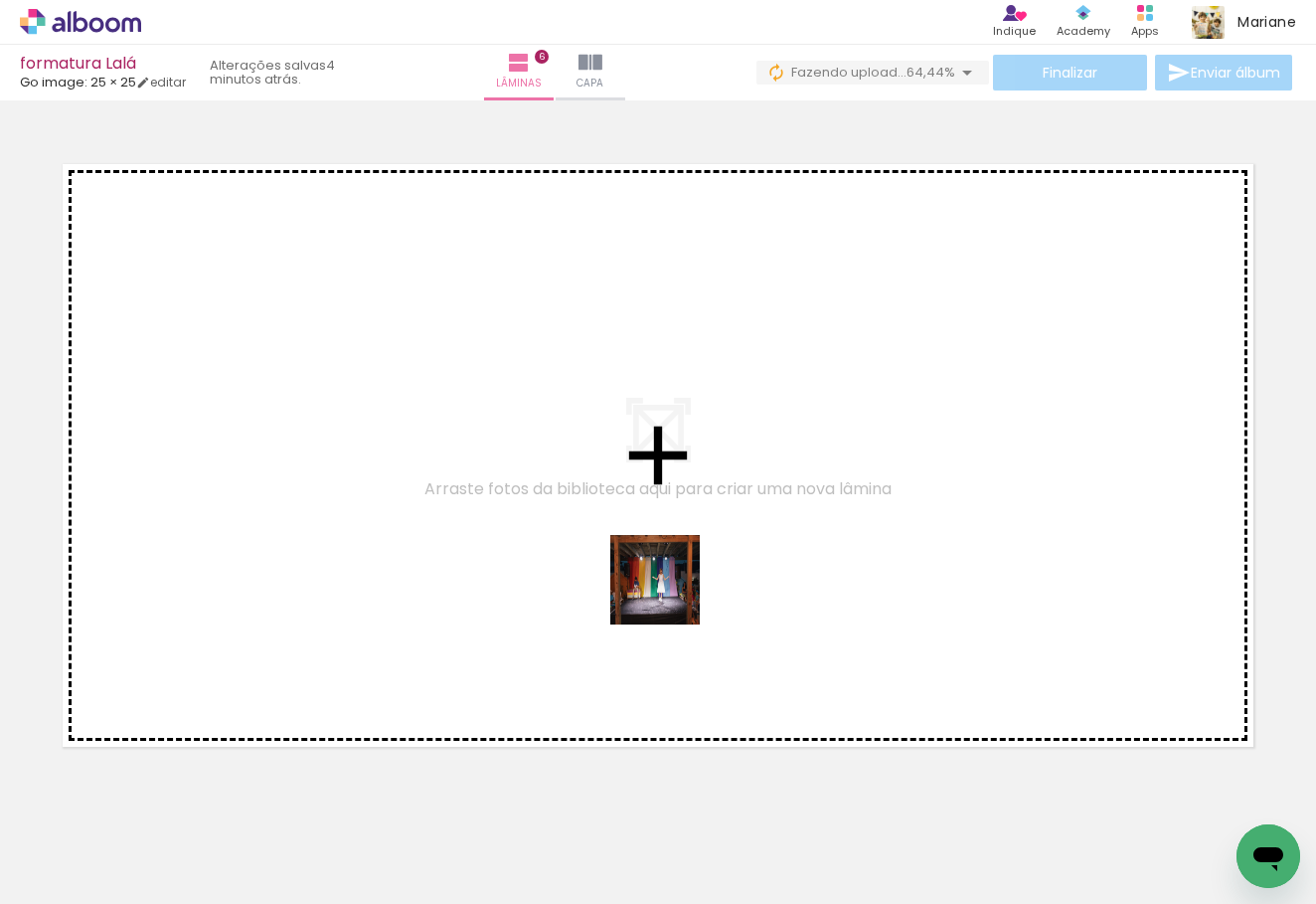 drag, startPoint x: 624, startPoint y: 845, endPoint x: 671, endPoint y: 591, distance: 258.3118 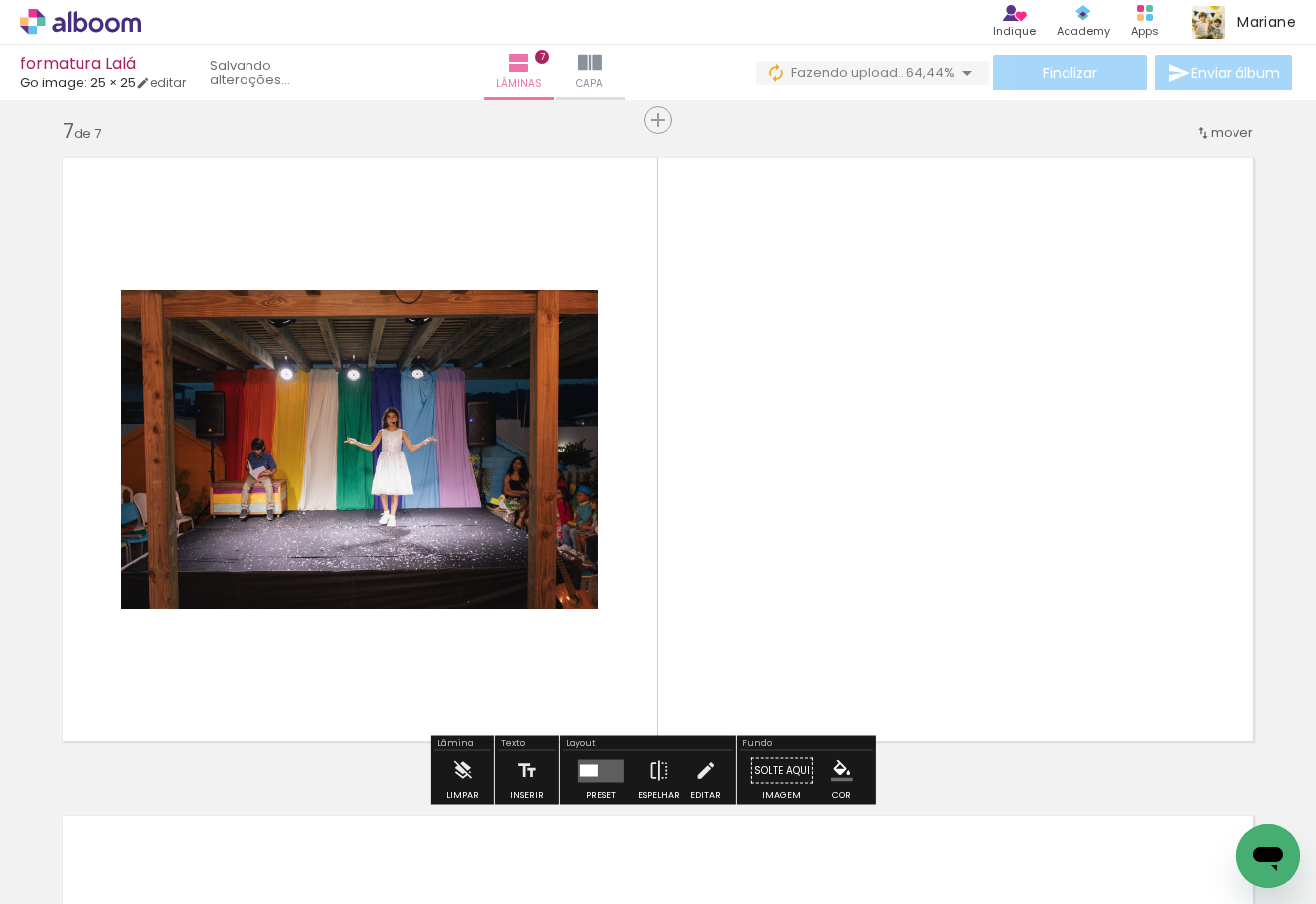 scroll, scrollTop: 3972, scrollLeft: 0, axis: vertical 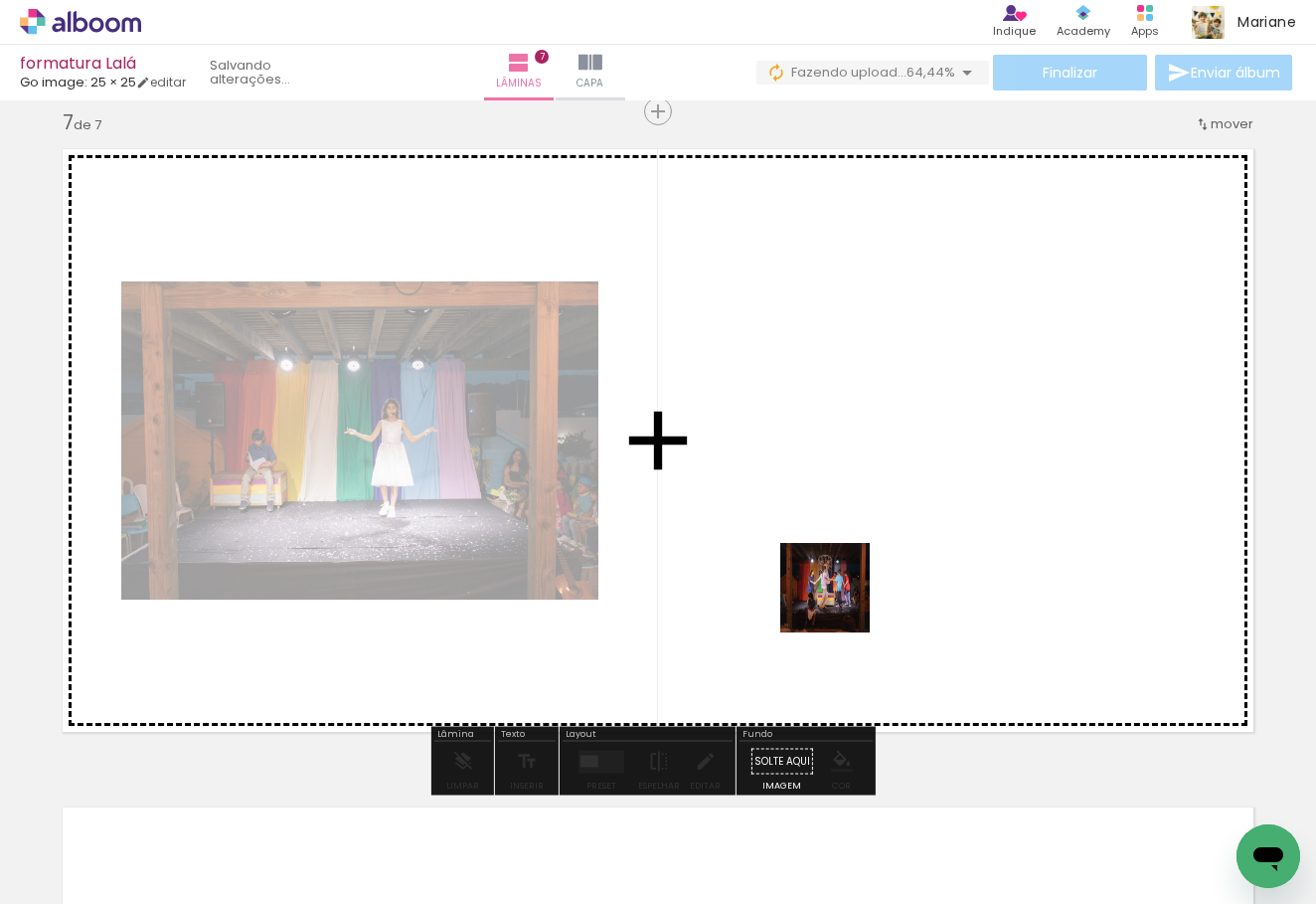 drag, startPoint x: 850, startPoint y: 842, endPoint x: 840, endPoint y: 515, distance: 327.15287 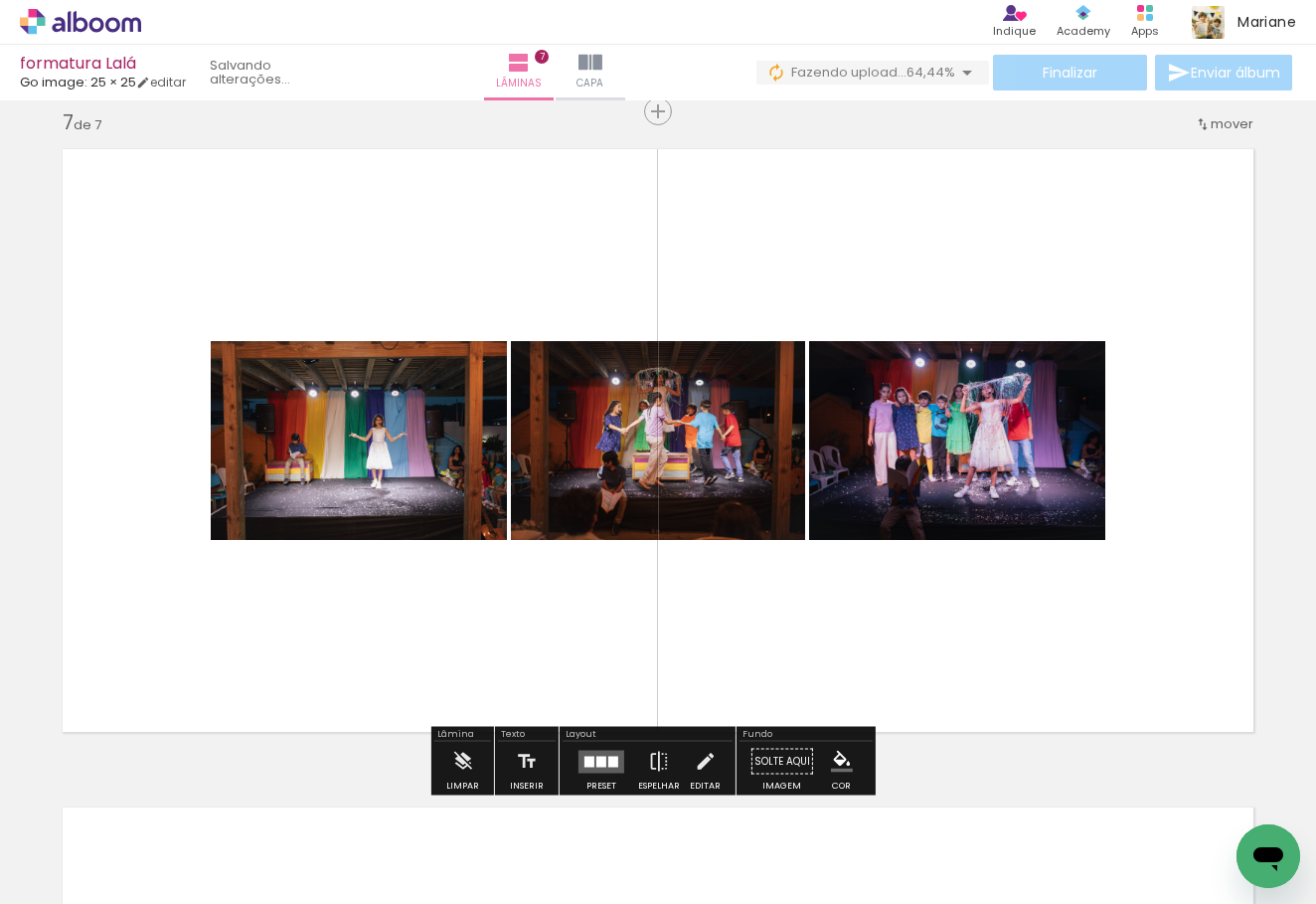 drag, startPoint x: 972, startPoint y: 833, endPoint x: 972, endPoint y: 648, distance: 185 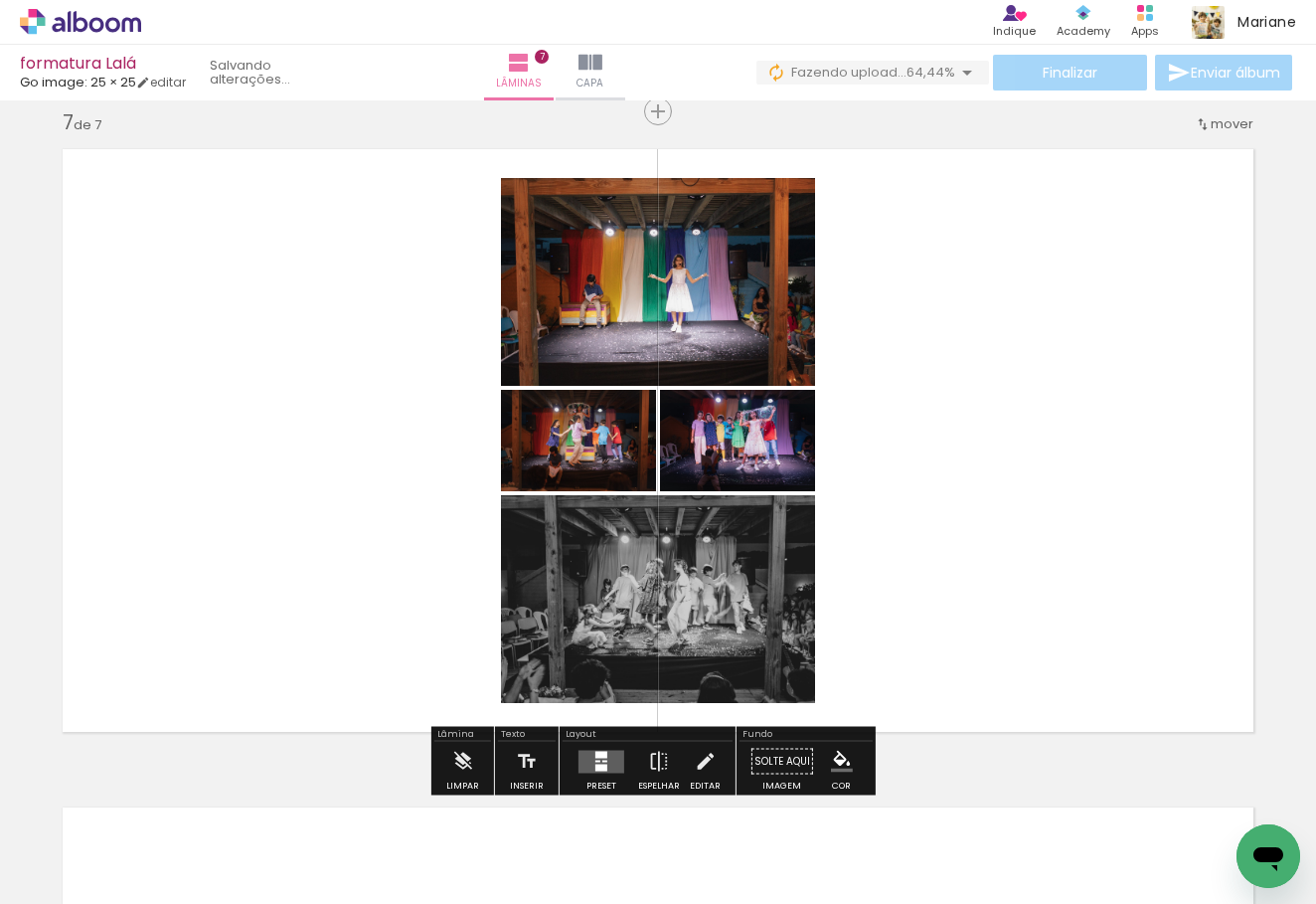 drag, startPoint x: 752, startPoint y: 838, endPoint x: 831, endPoint y: 603, distance: 247.92338 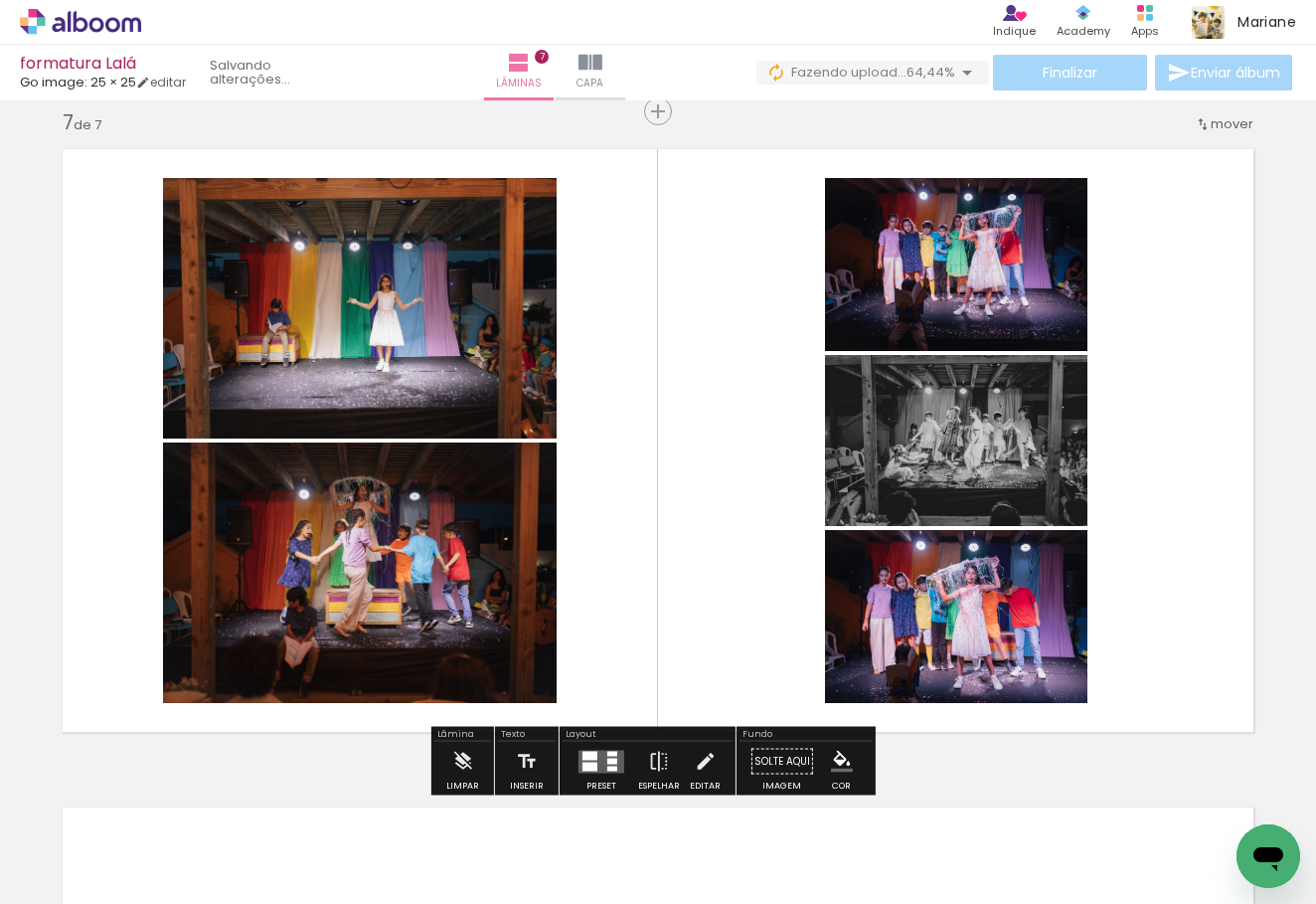 drag, startPoint x: 1069, startPoint y: 836, endPoint x: 1067, endPoint y: 509, distance: 327.00612 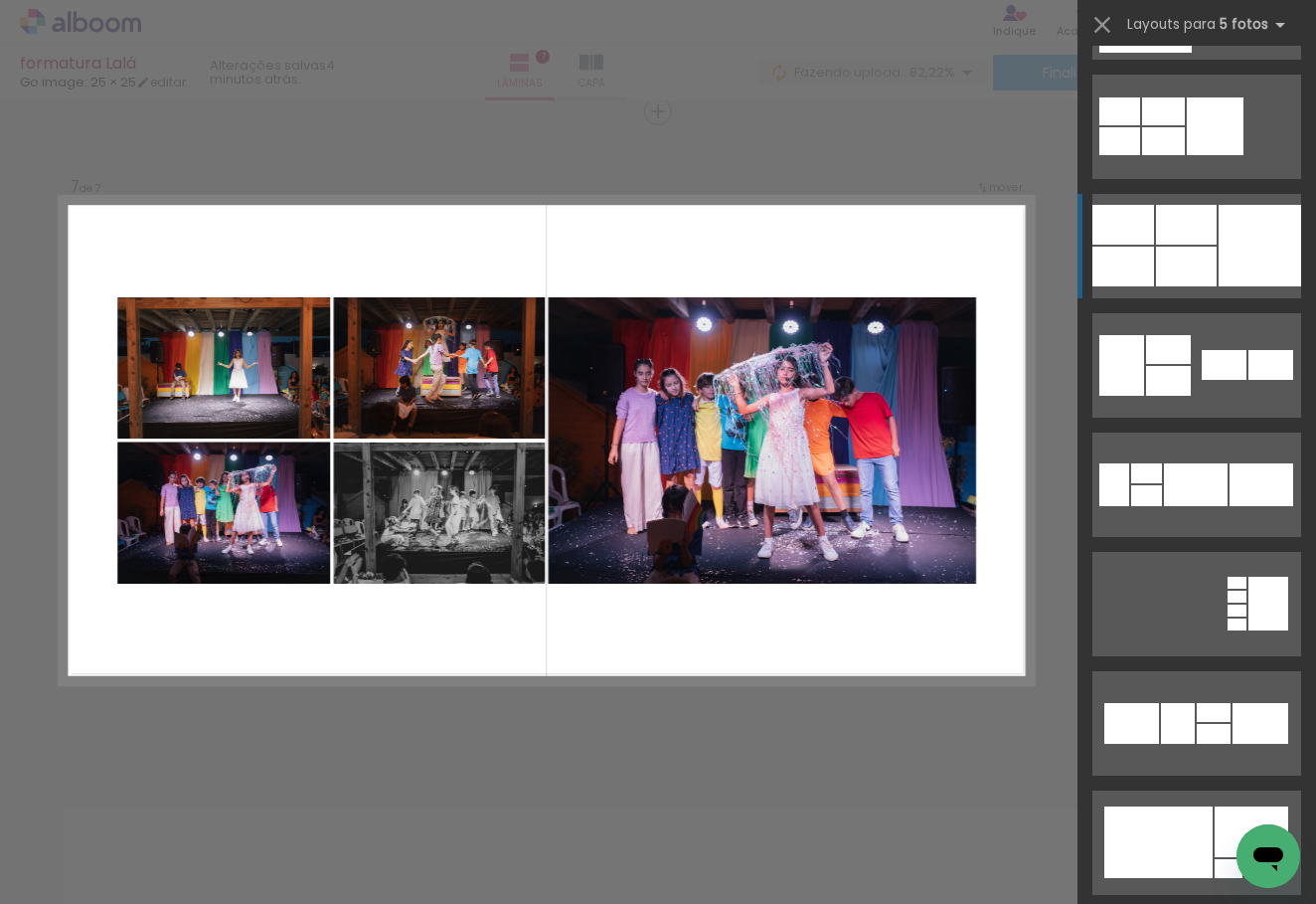 scroll, scrollTop: 12880, scrollLeft: 0, axis: vertical 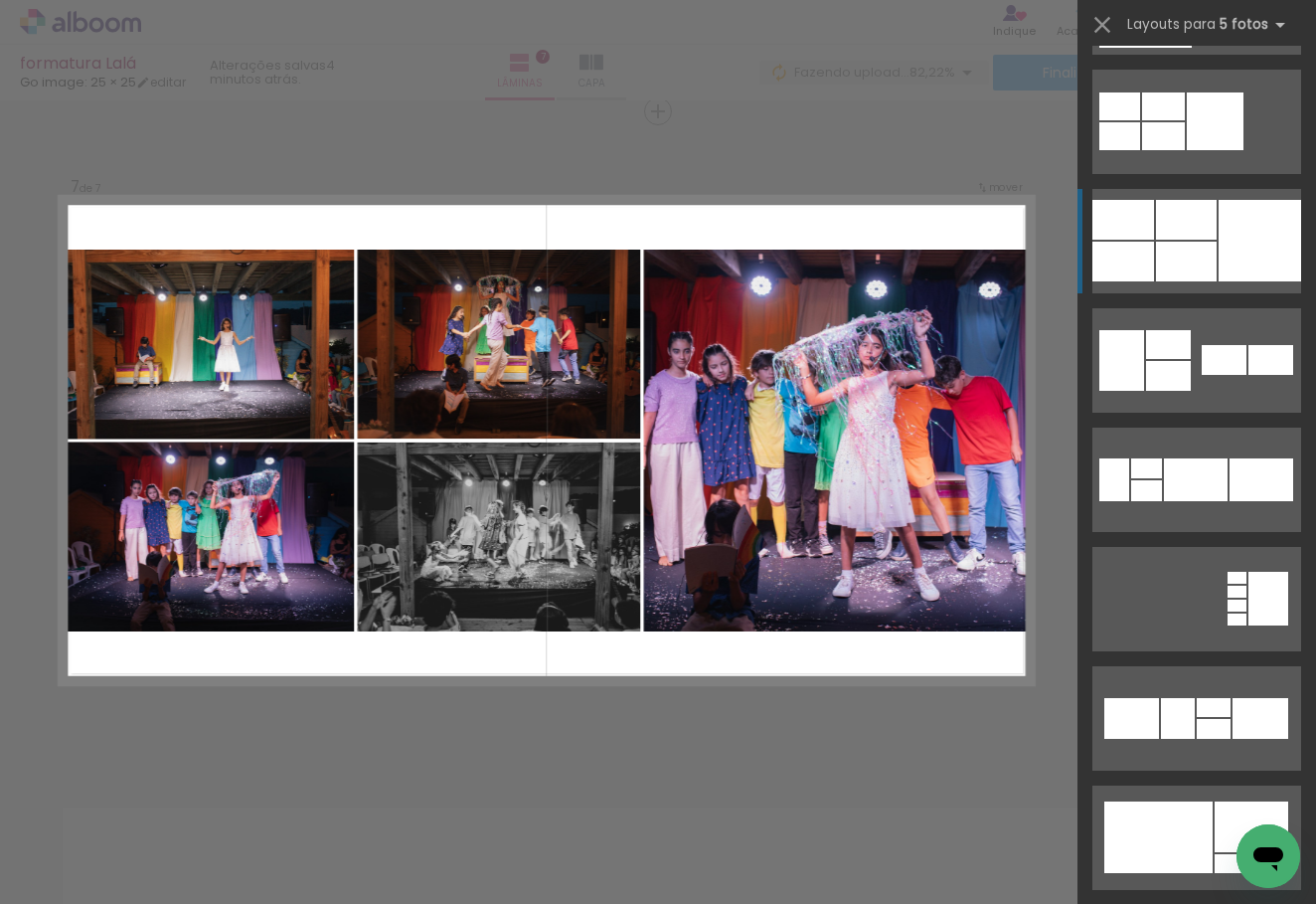 click at bounding box center [1259, 241] 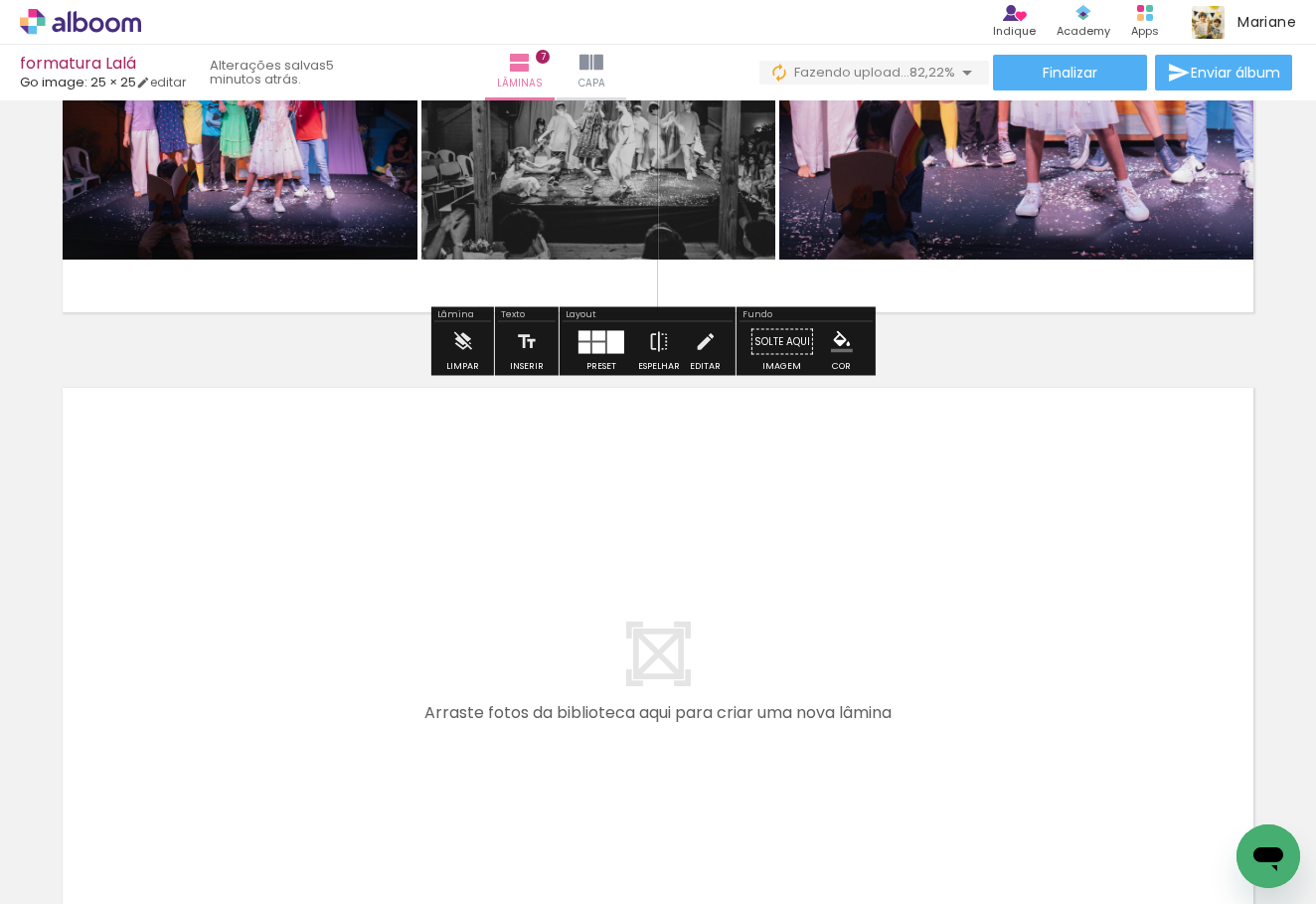 scroll, scrollTop: 4506, scrollLeft: 0, axis: vertical 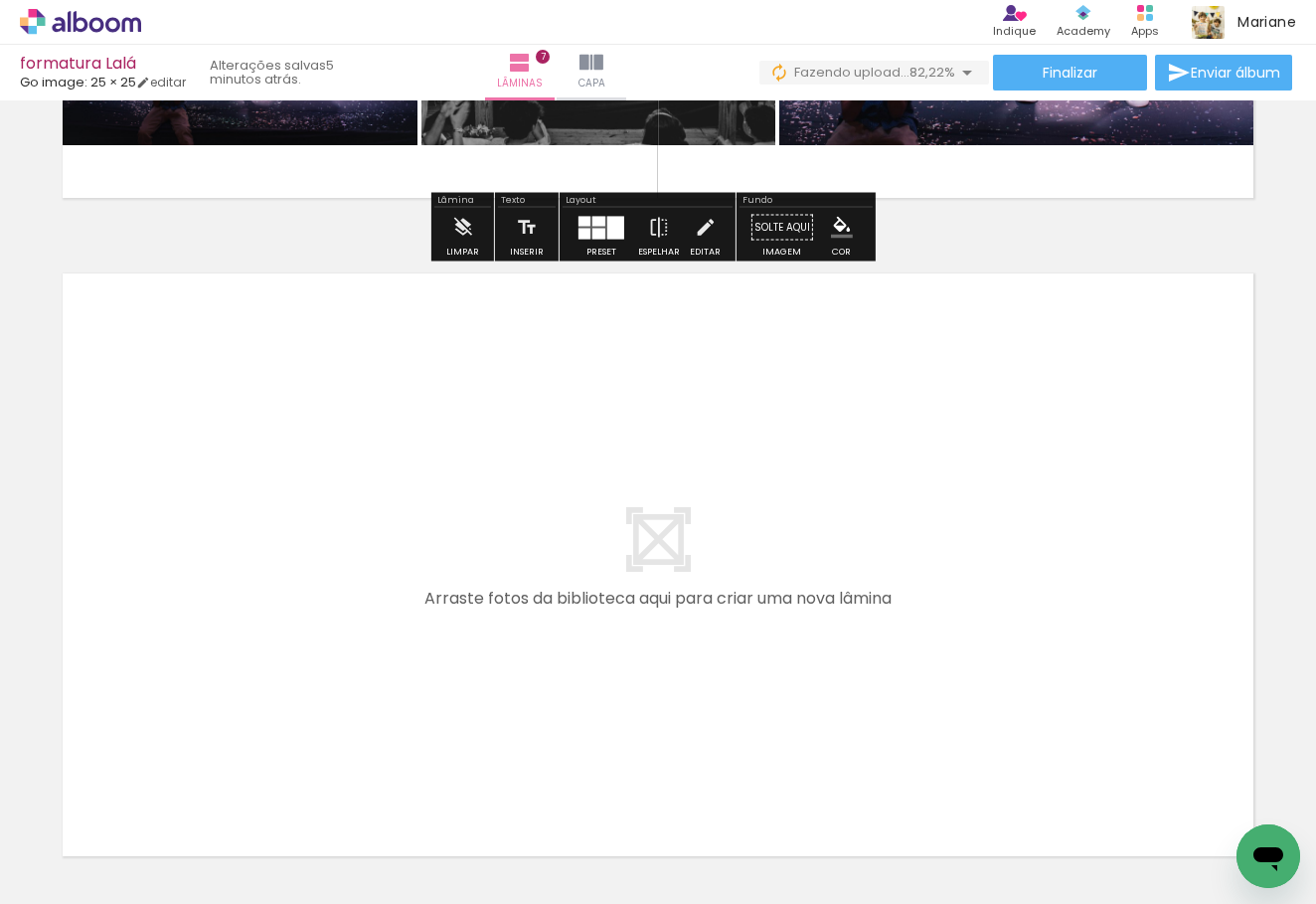 drag, startPoint x: 1181, startPoint y: 859, endPoint x: 1161, endPoint y: 629, distance: 230.86793 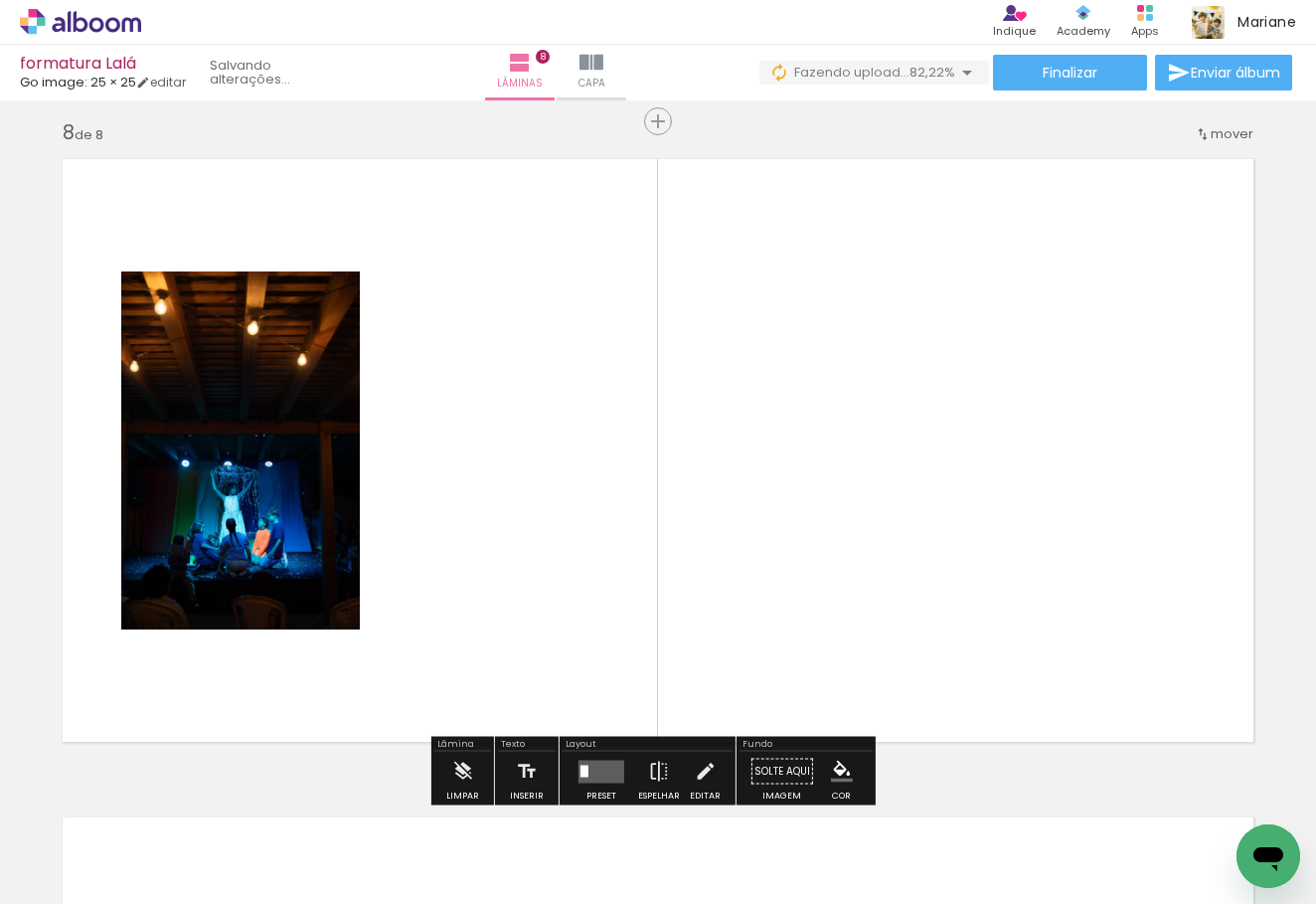 scroll, scrollTop: 4630, scrollLeft: 0, axis: vertical 